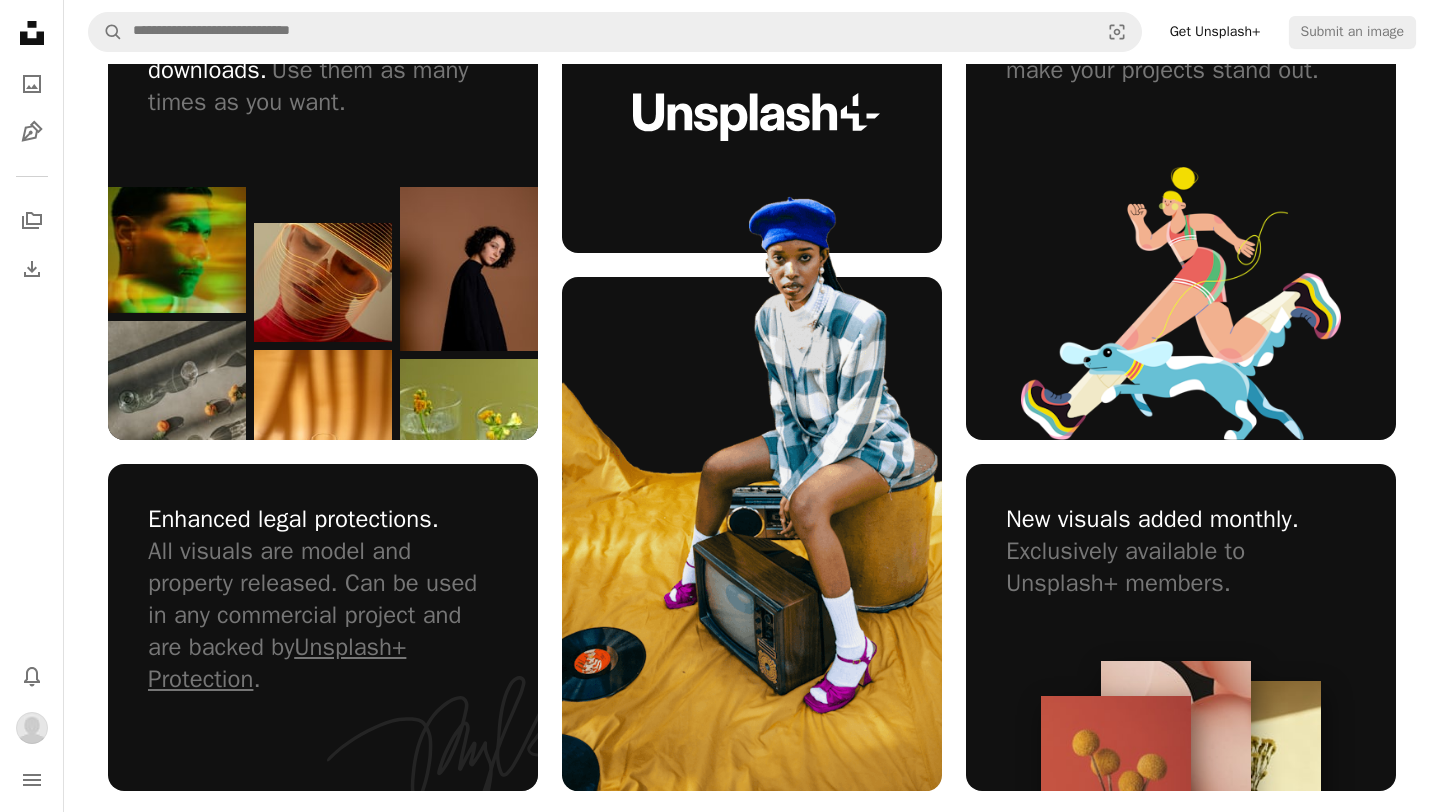 scroll, scrollTop: 1322, scrollLeft: 0, axis: vertical 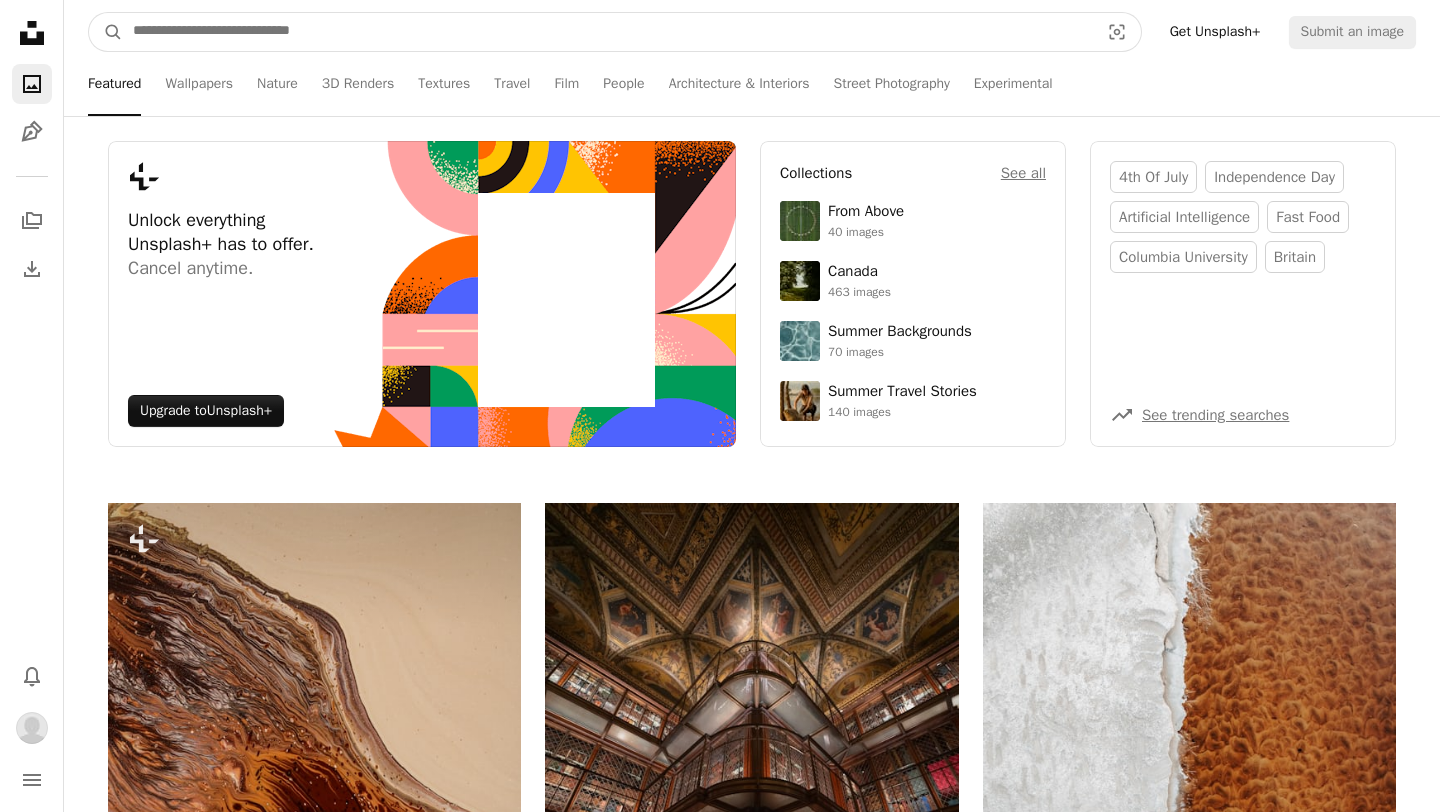 click at bounding box center [608, 32] 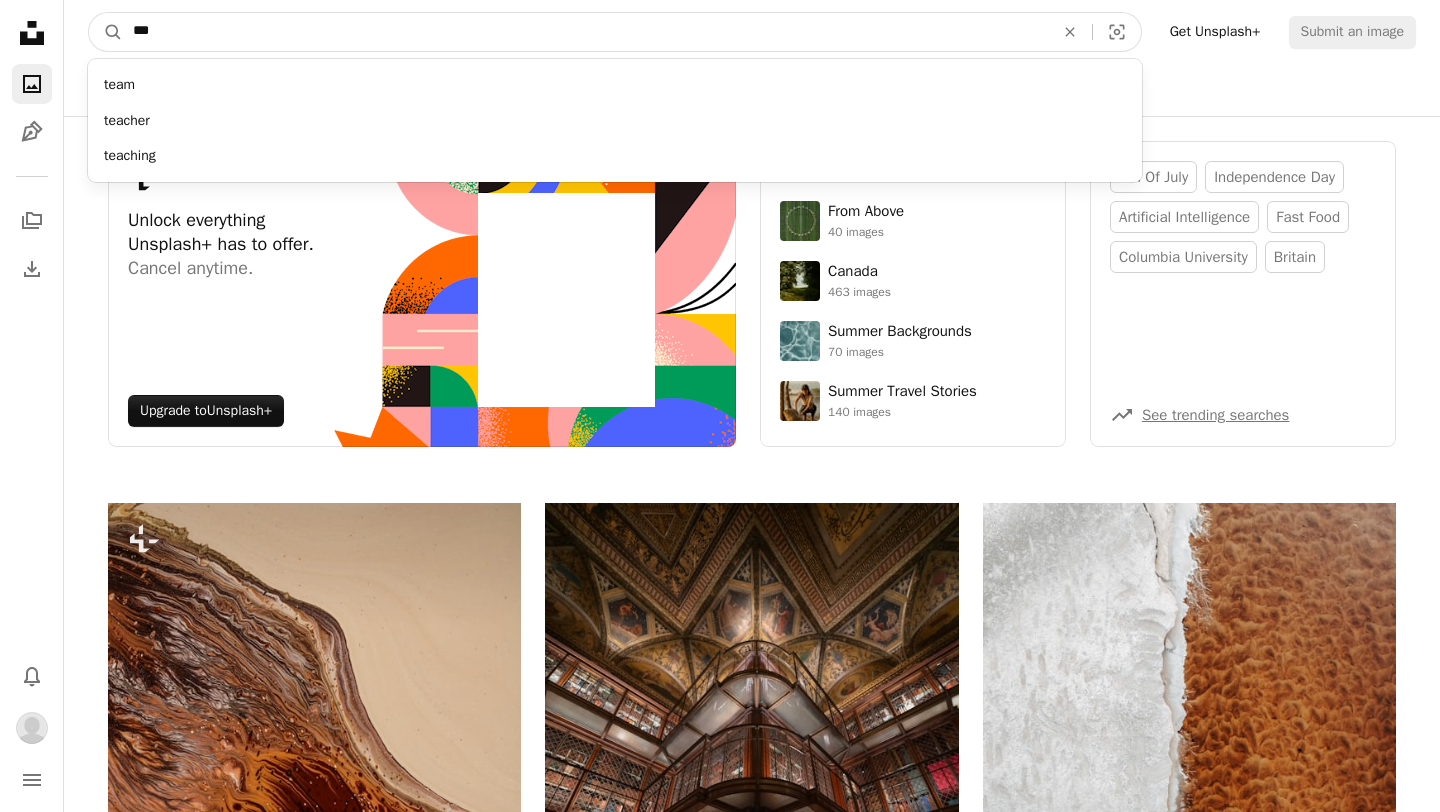 type on "***" 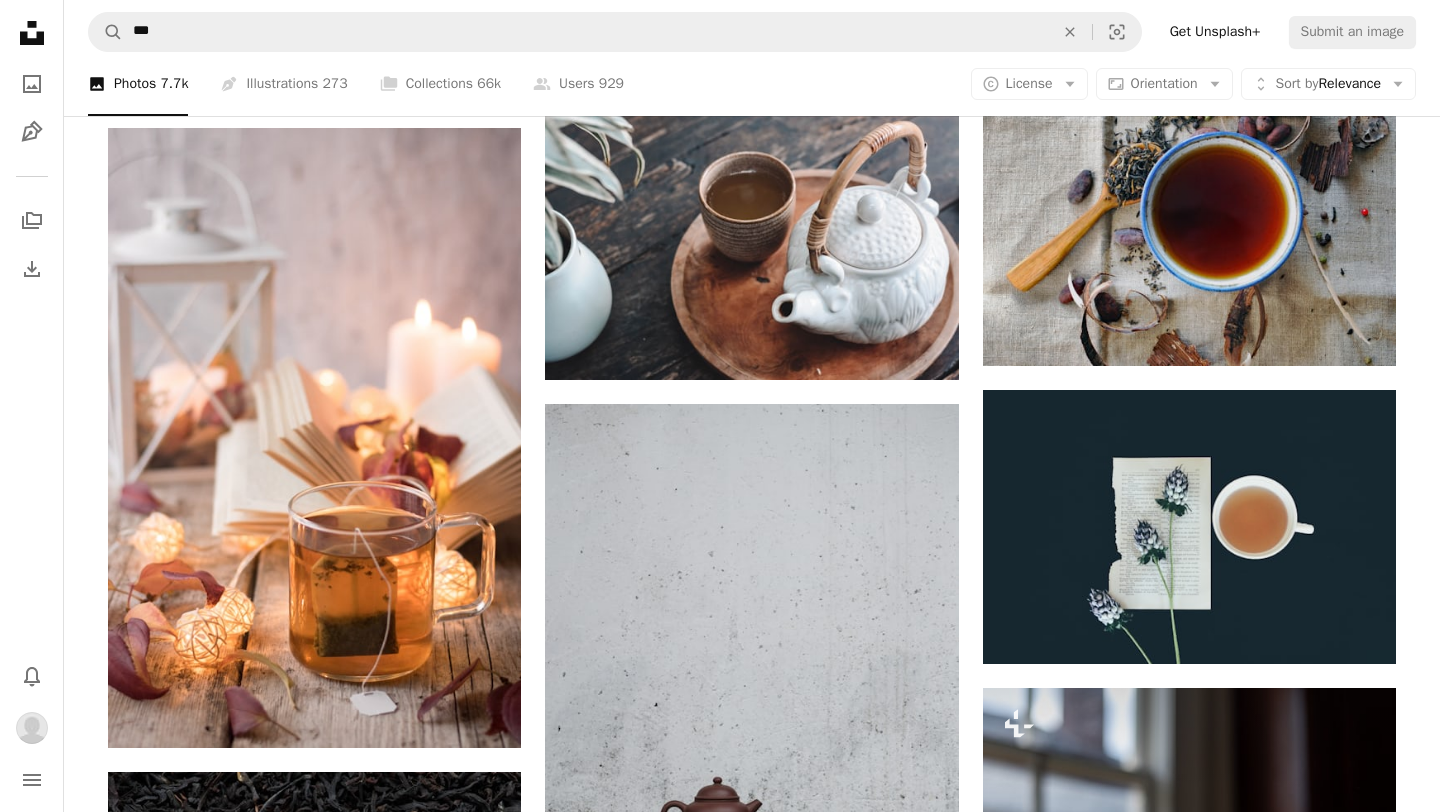 scroll, scrollTop: 1899, scrollLeft: 0, axis: vertical 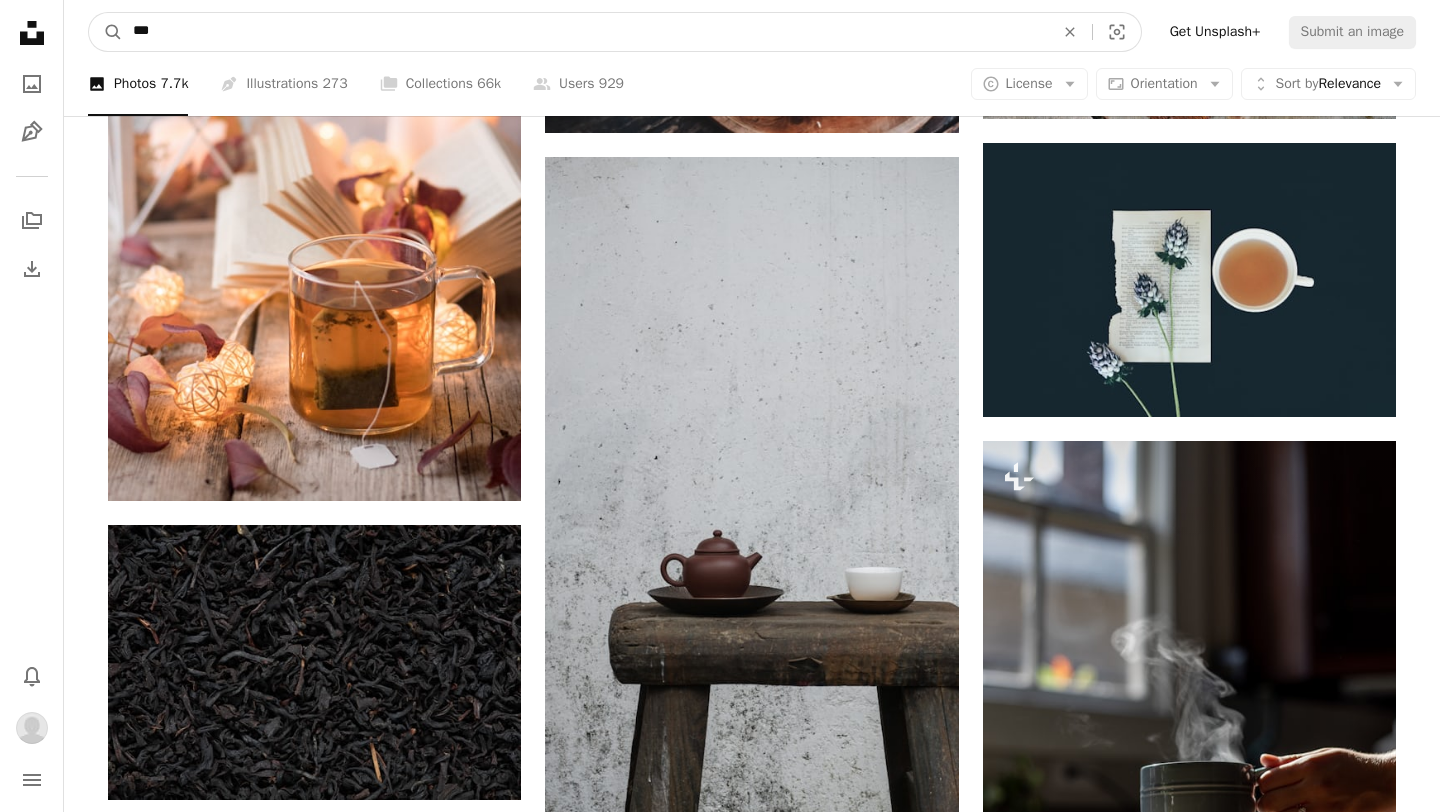 click on "***" at bounding box center [585, 32] 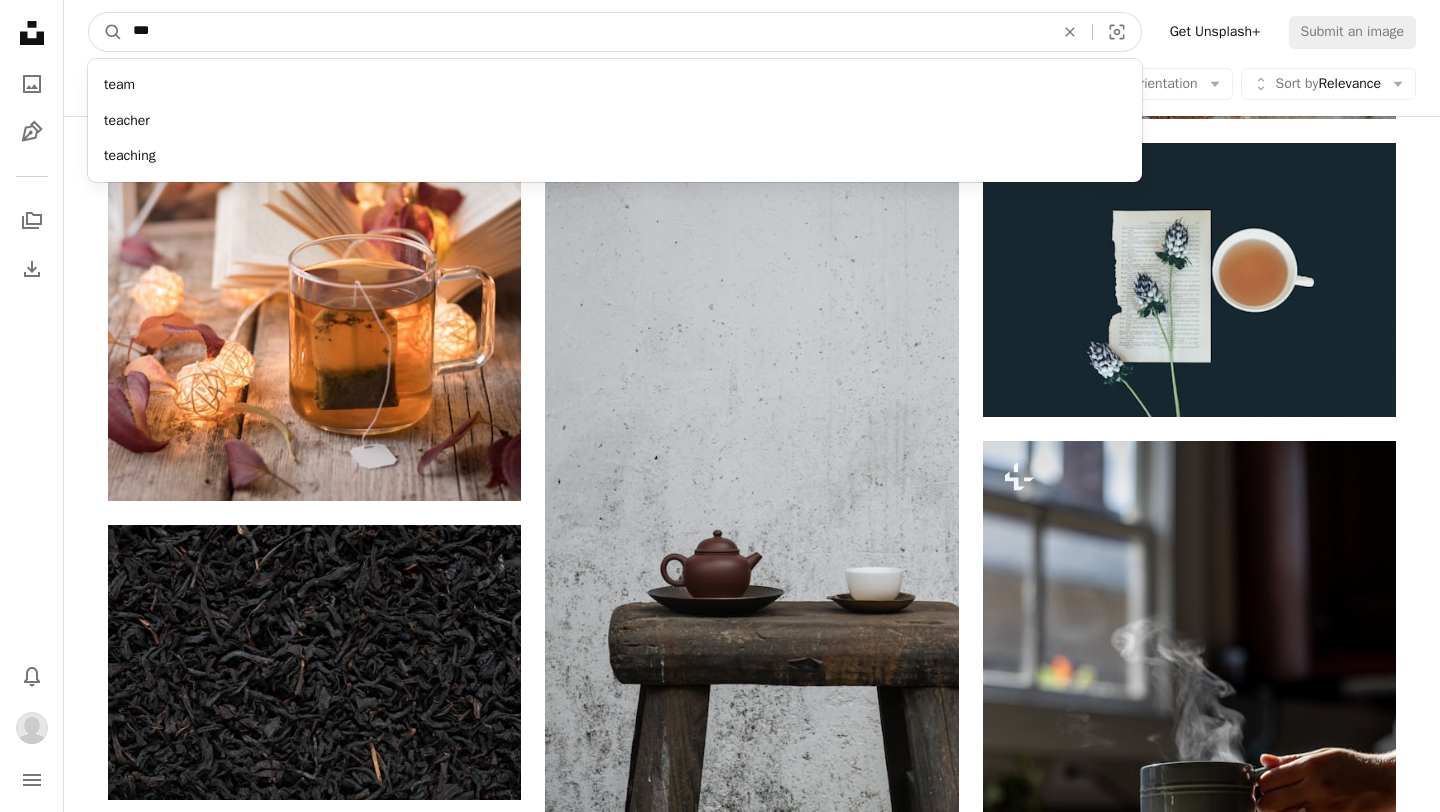 click on "***" at bounding box center (585, 32) 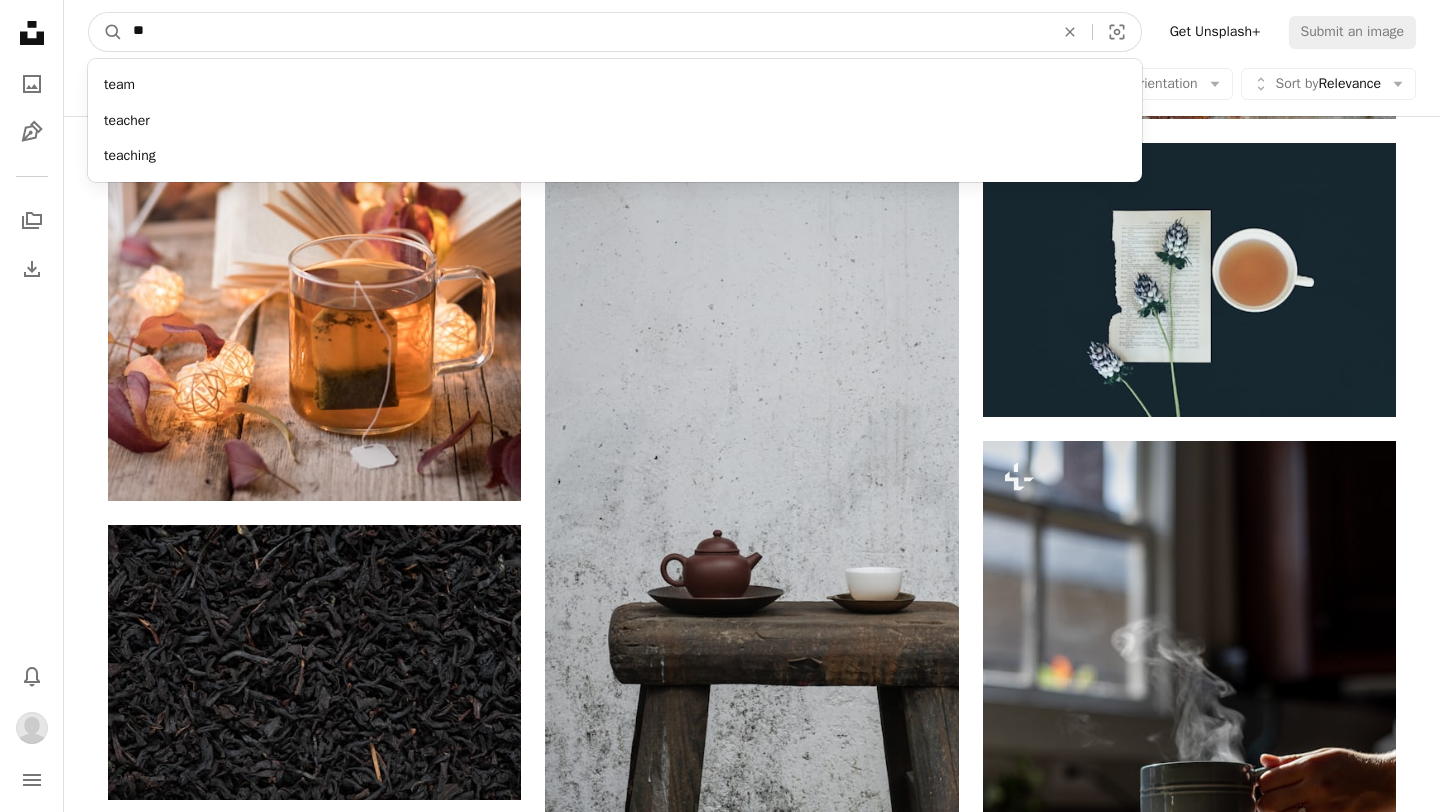 type on "*" 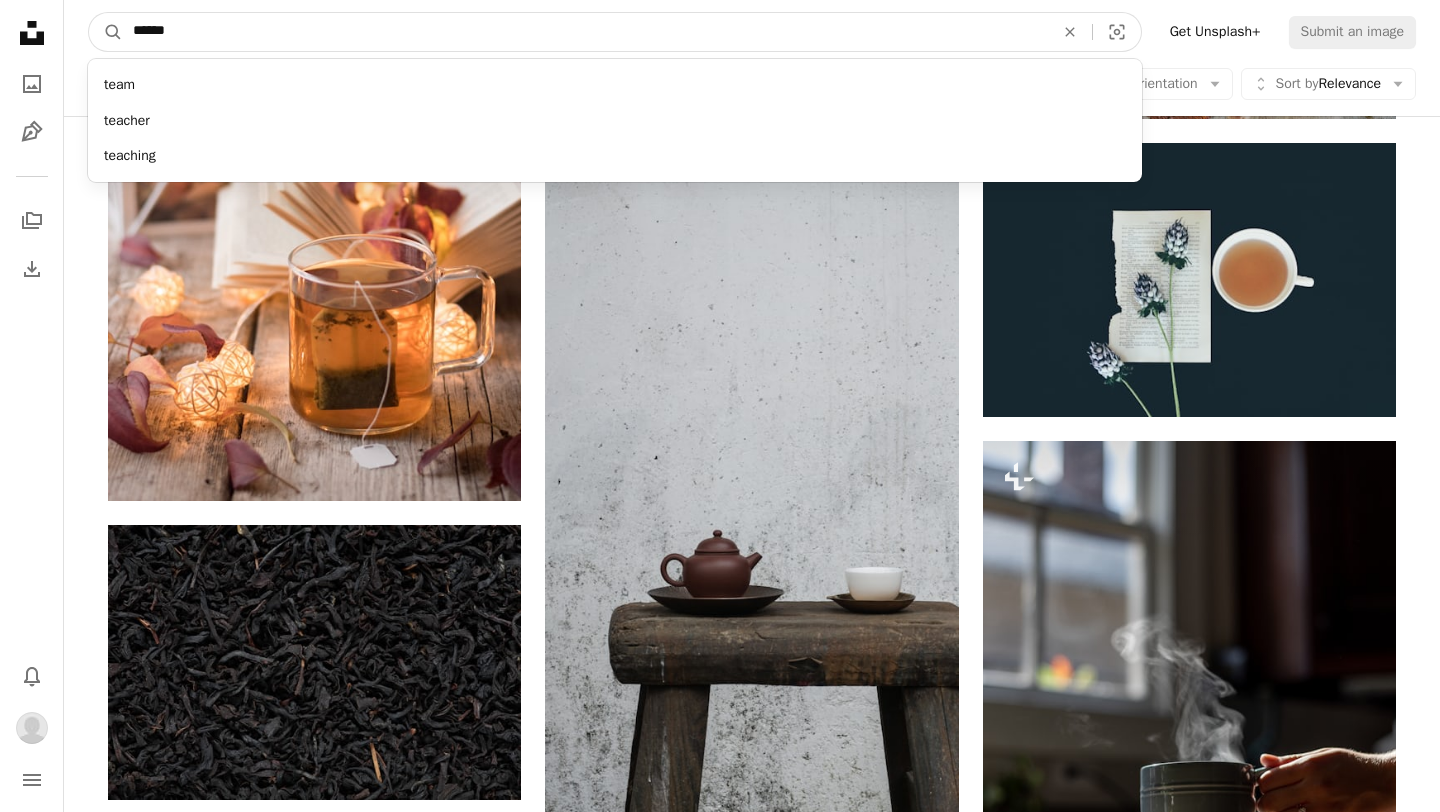 type on "*******" 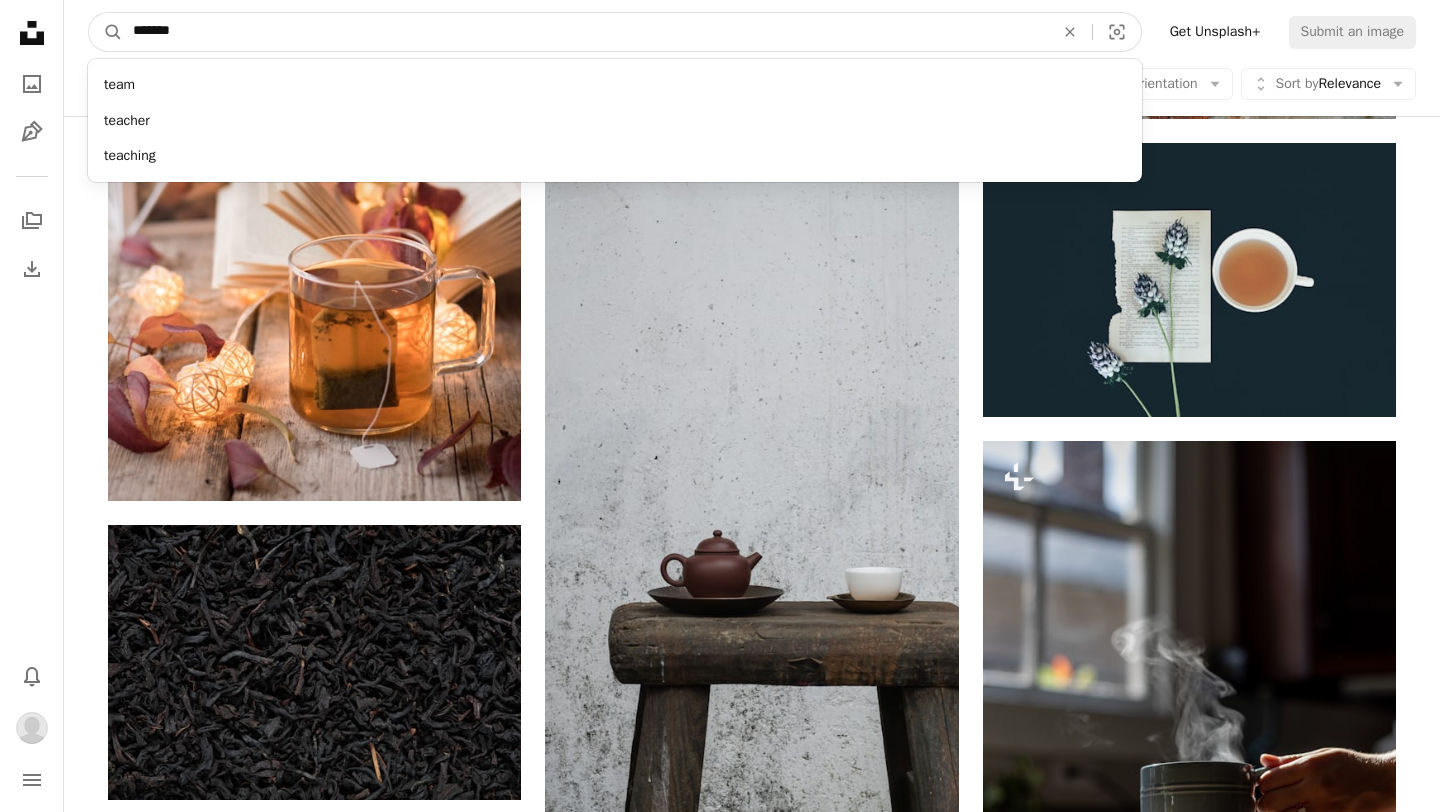 click on "A magnifying glass" at bounding box center [106, 32] 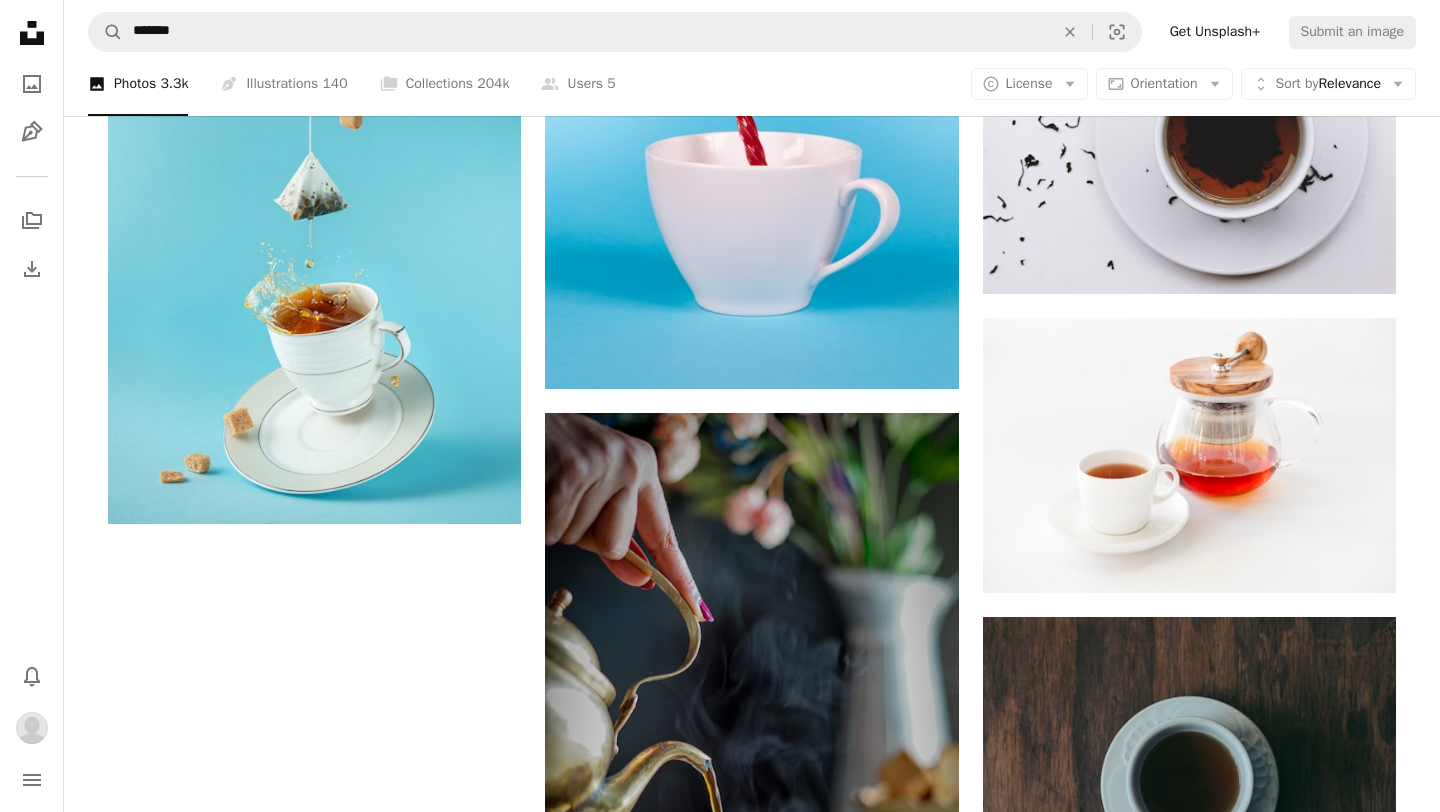 scroll, scrollTop: 2750, scrollLeft: 0, axis: vertical 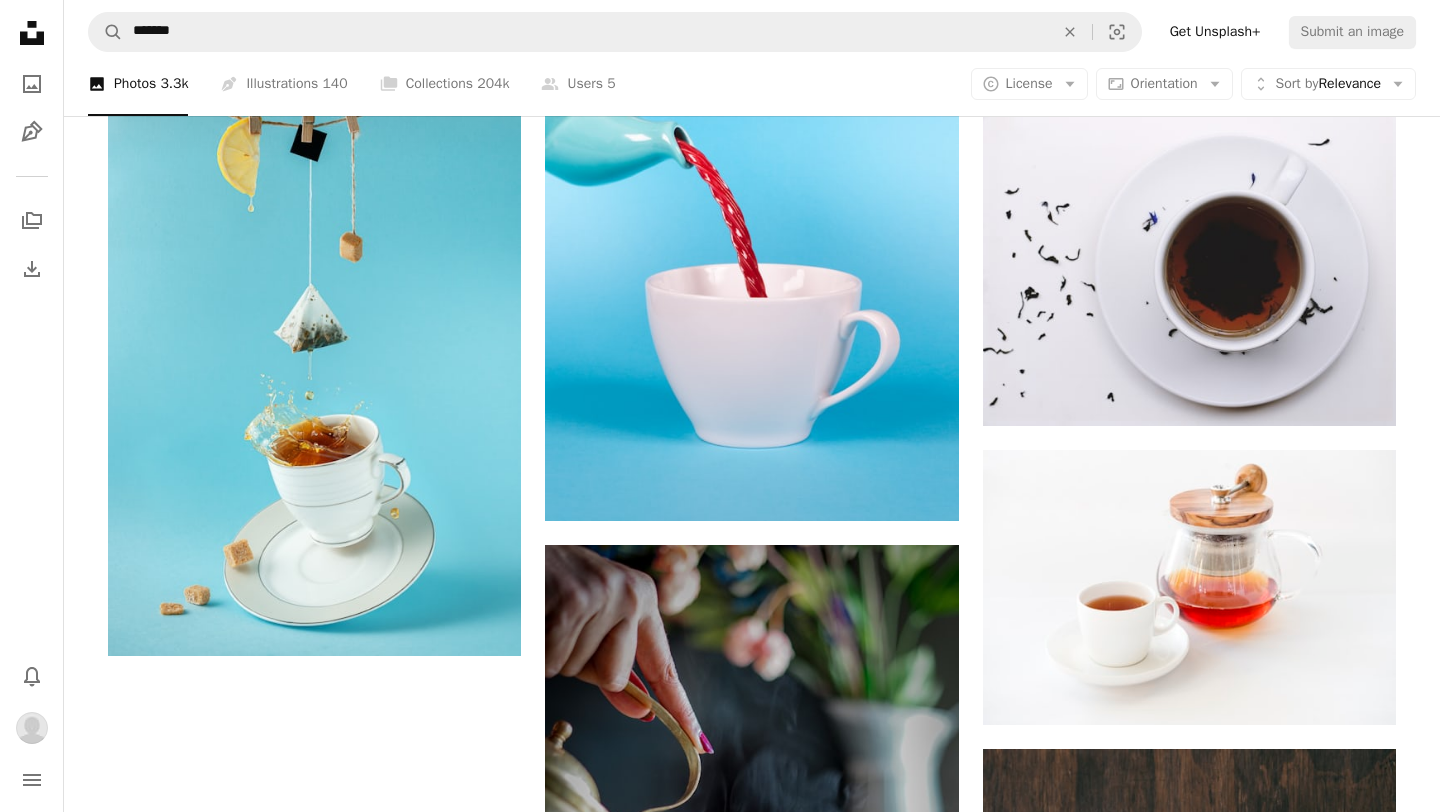 click on "Plus sign for Unsplash+ A heart A plus sign Roxana Zerni For  Unsplash+ A lock Download A heart A plus sign Drew Taylor Arrow pointing down Plus sign for Unsplash+ A heart A plus sign Anita Austvika For  Unsplash+ A lock Download Plus sign for Unsplash+ A heart A plus sign Curated Lifestyle For  Unsplash+ A lock Download Plus sign for Unsplash+ A heart A plus sign Getty Images For  Unsplash+ A lock Download Plus sign for Unsplash+ A heart A plus sign Matheus Bardemaker Available for hire A checkmark inside of a circle Arrow pointing down Plus sign for Unsplash+ A heart A plus sign Lala Azizli For  Unsplash+ A lock Download A heart A plus sign Kenny Eliason Arrow pointing down A heart A plus sign Joe Hepburn Available for hire A checkmark inside of a circle Arrow pointing down A heart A plus sign Sixteen Miles Out Available for hire A checkmark inside of a circle Arrow pointing down A heart A plus sign Filip Mroz Arrow pointing down A heart A plus sign Prchi Palwe Available for hire A checkmark inside of a circle Arrow pointing down" at bounding box center [752, -245] 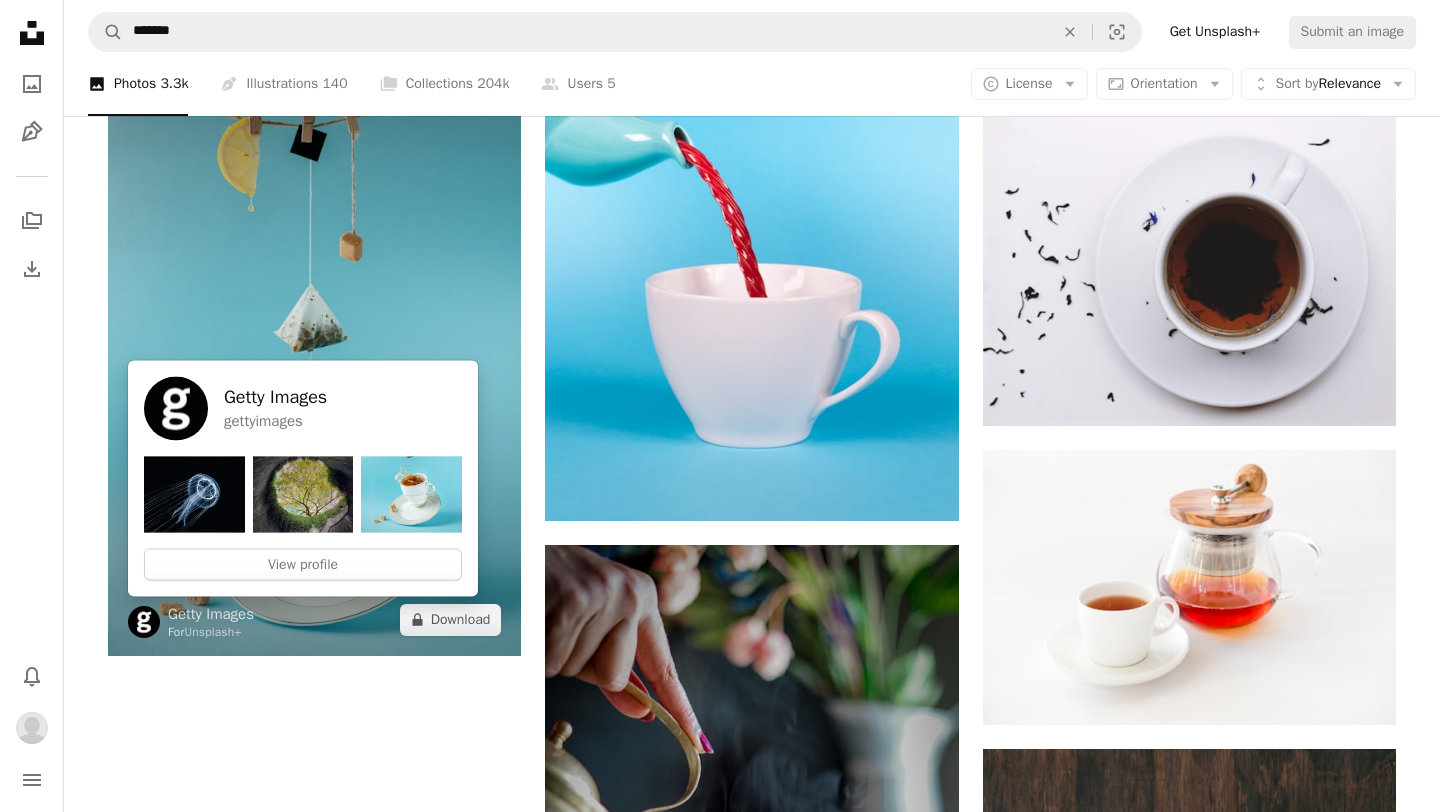 click at bounding box center [314, 346] 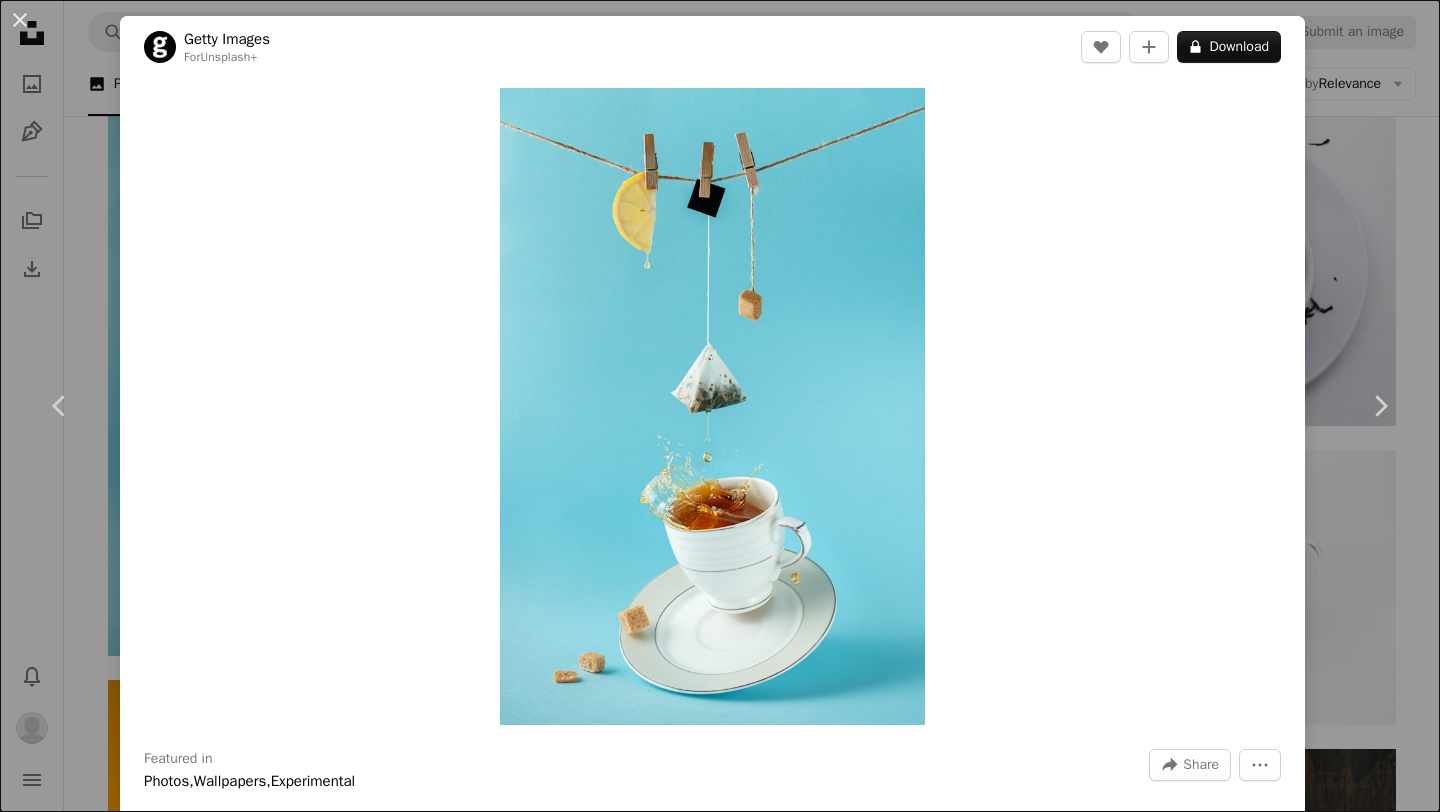 click on "An X shape Chevron left Chevron right Getty Images For  Unsplash+ A heart A plus sign A lock Download Zoom in Featured in Photos ,  Wallpapers ,  Experimental A forward-right arrow Share More Actions Calendar outlined Published on  [DATE], [YEAR] Safety Licensed under the  Unsplash+ License art cake table breakfast morning drink brown creativity liquid light blue motion vertical rope afternoon tea white color color image no people hanging teabag blue Related images Plus sign for Unsplash+ A heart A plus sign Kajal Nemani For  Unsplash+ A lock Download Plus sign for Unsplash+ A heart A plus sign Kateryna Hliznitsova For  Unsplash+ A lock Download Plus sign for Unsplash+ A heart A plus sign hello aesthe For  Unsplash+ A lock Download Plus sign for Unsplash+ A heart A plus sign Thomas Franke For  Unsplash+ A lock Download Plus sign for Unsplash+ A heart A plus sign Curated Lifestyle For  Unsplash+ A lock Download Plus sign for Unsplash+ A heart A plus sign Kateryna Hliznitsova For  Unsplash+ A lock Download" at bounding box center (720, 406) 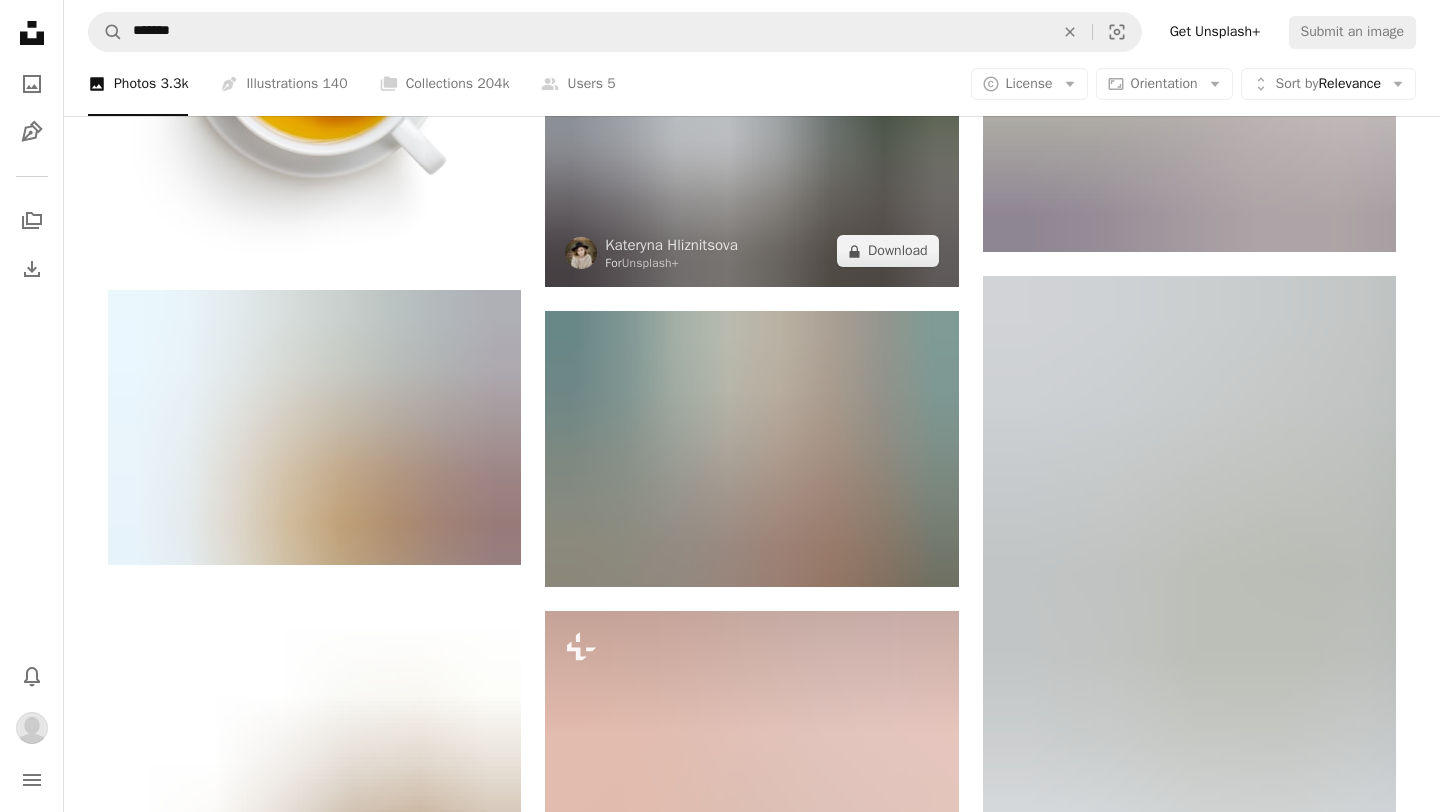 scroll, scrollTop: 4458, scrollLeft: 0, axis: vertical 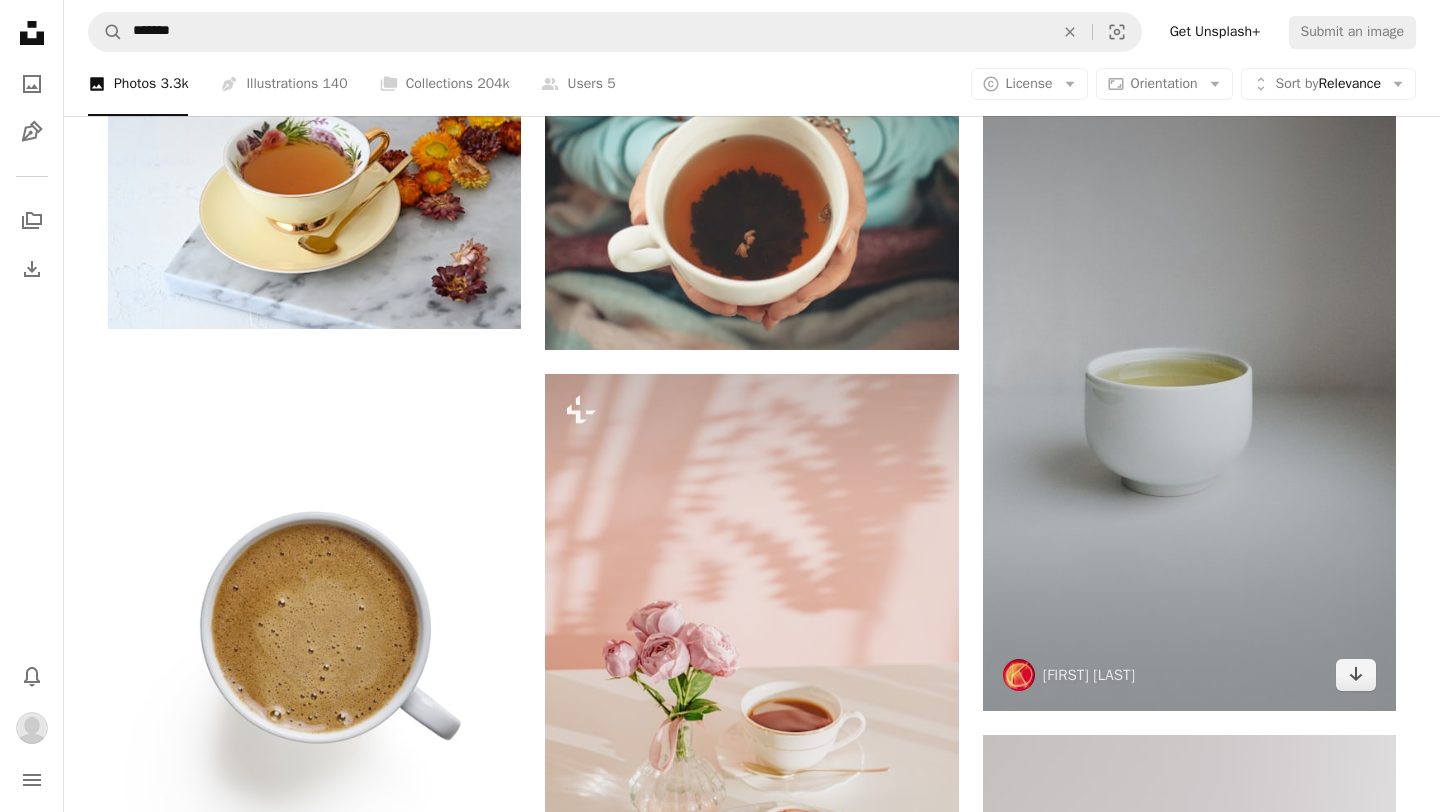 click at bounding box center (1189, 375) 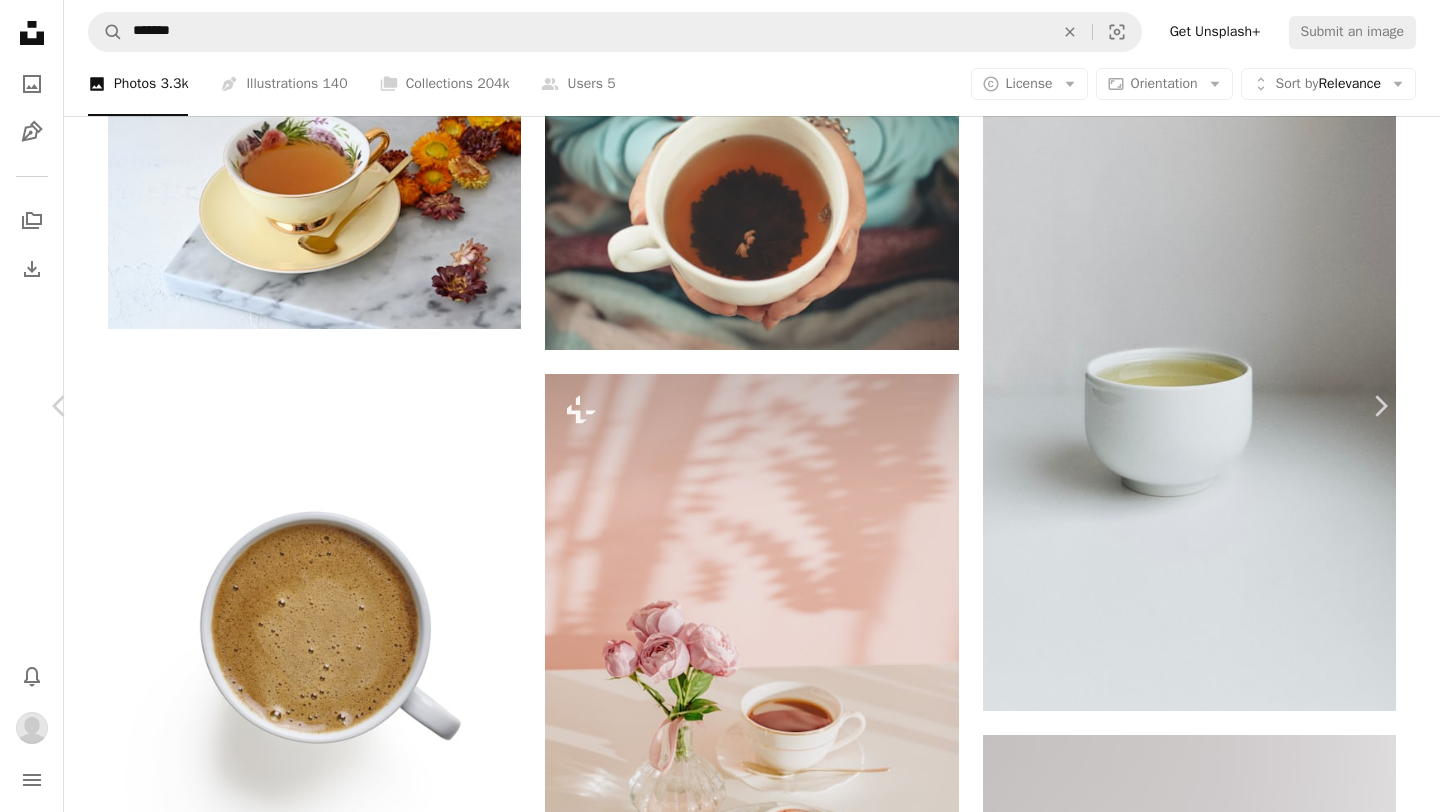 click on "Download" at bounding box center (1205, 4103) 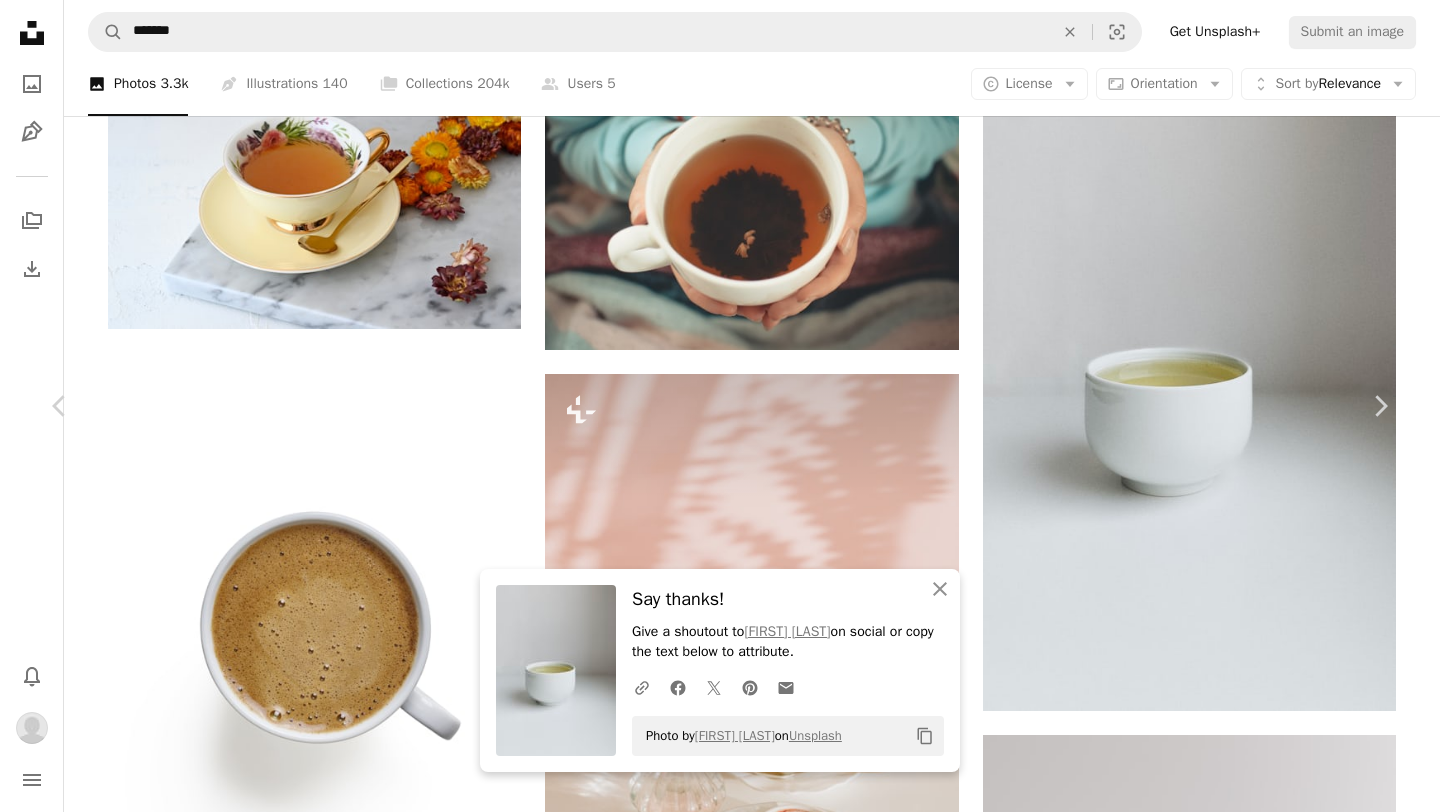 click on "Zoom in" at bounding box center [712, 4462] 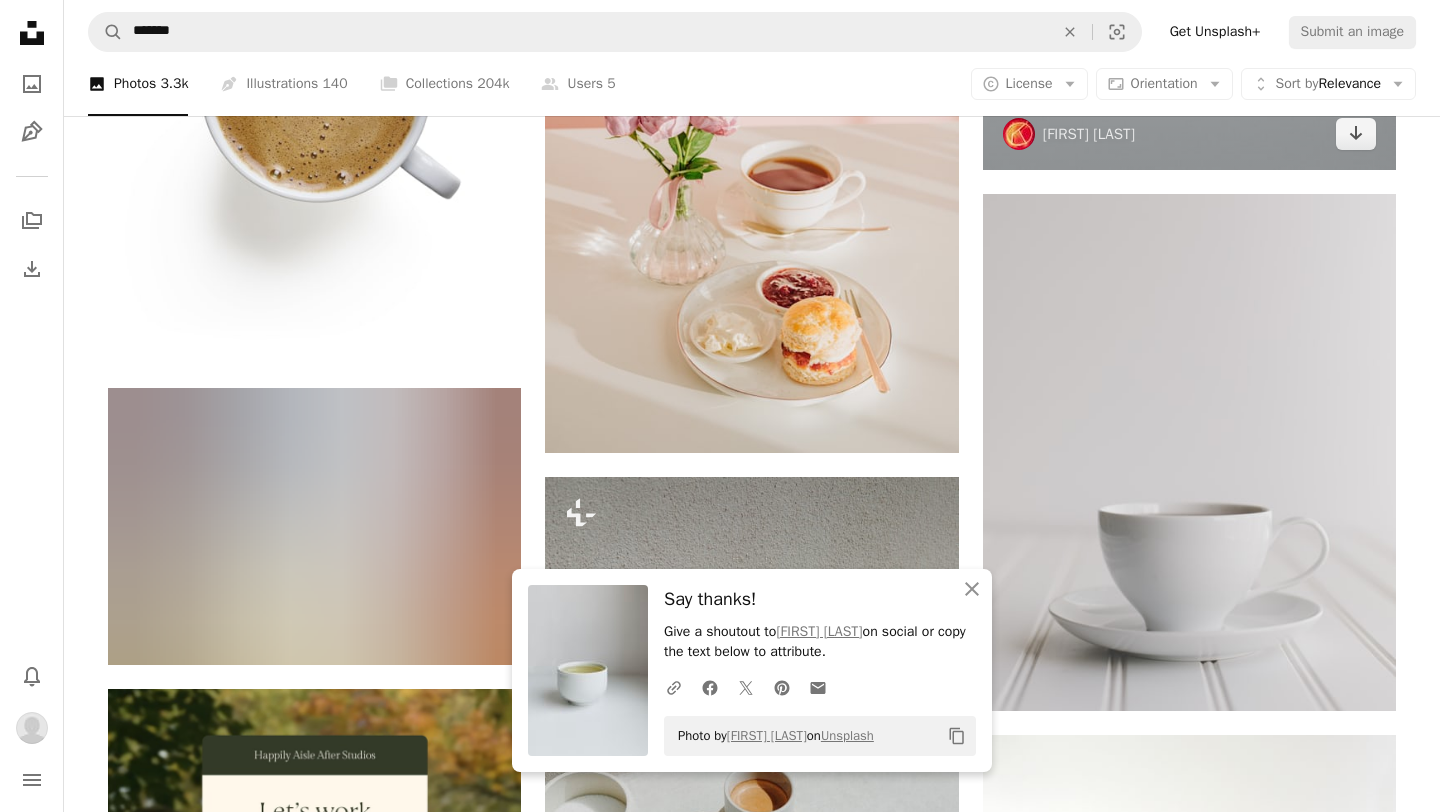 scroll, scrollTop: 5066, scrollLeft: 0, axis: vertical 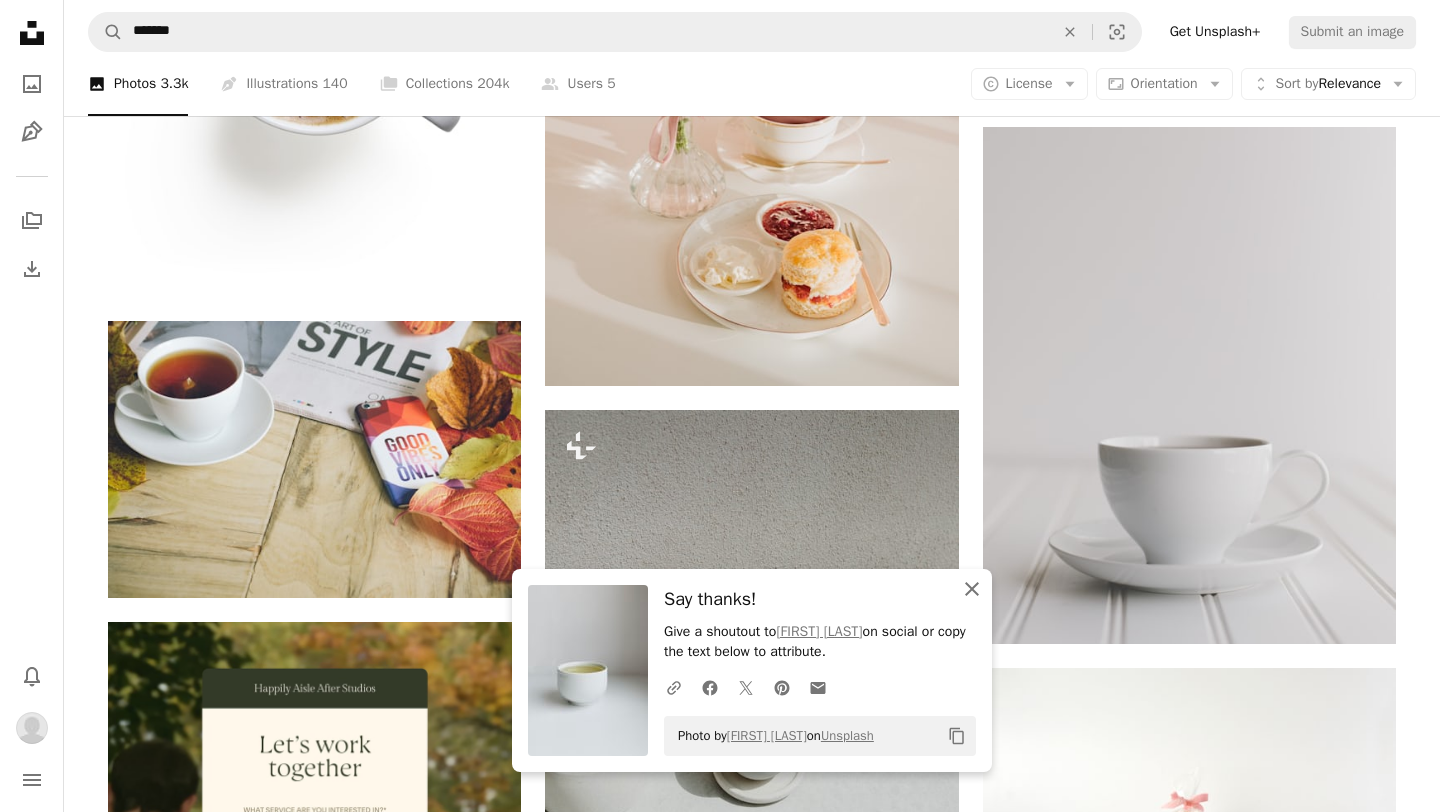 click 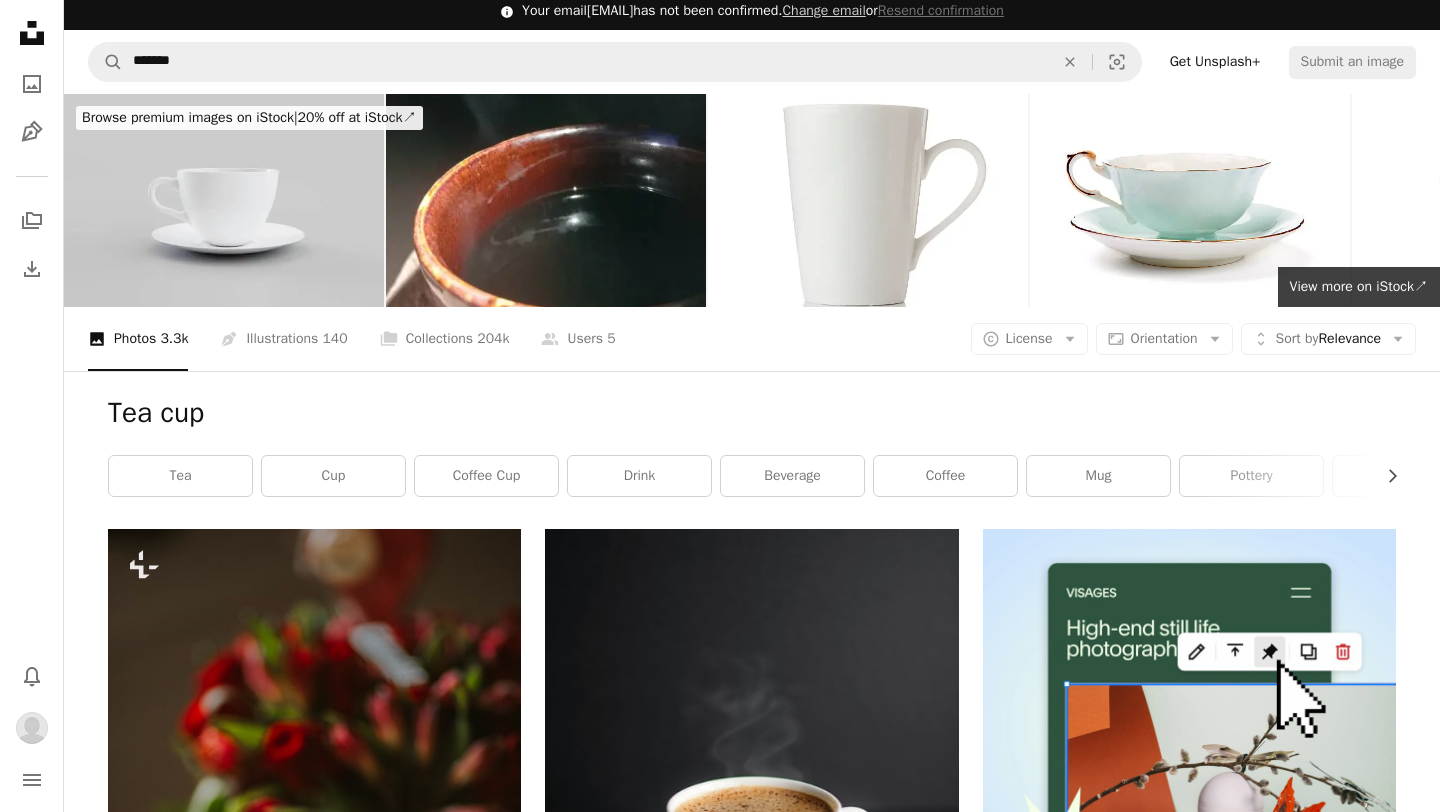 scroll, scrollTop: 0, scrollLeft: 0, axis: both 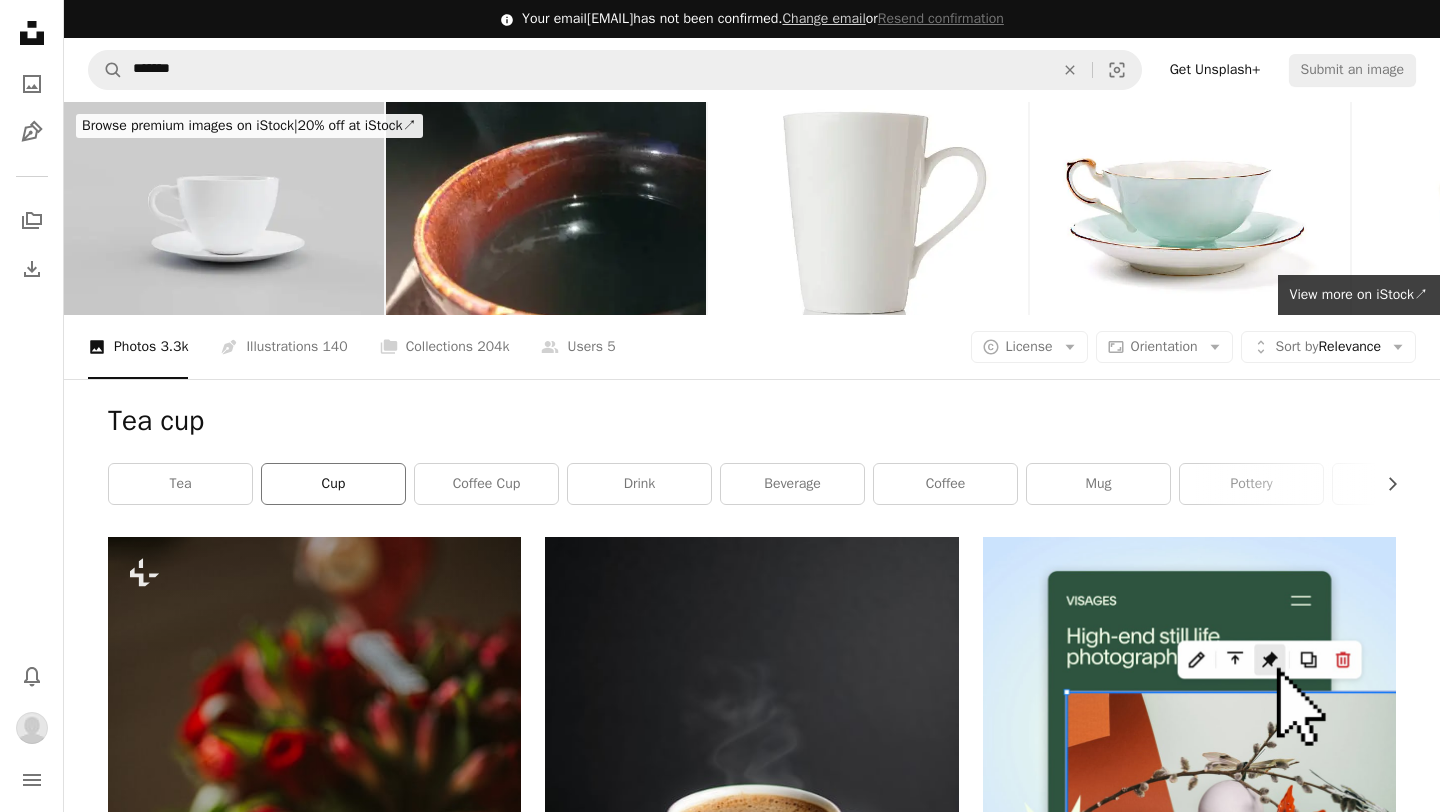 click on "cup" at bounding box center [333, 484] 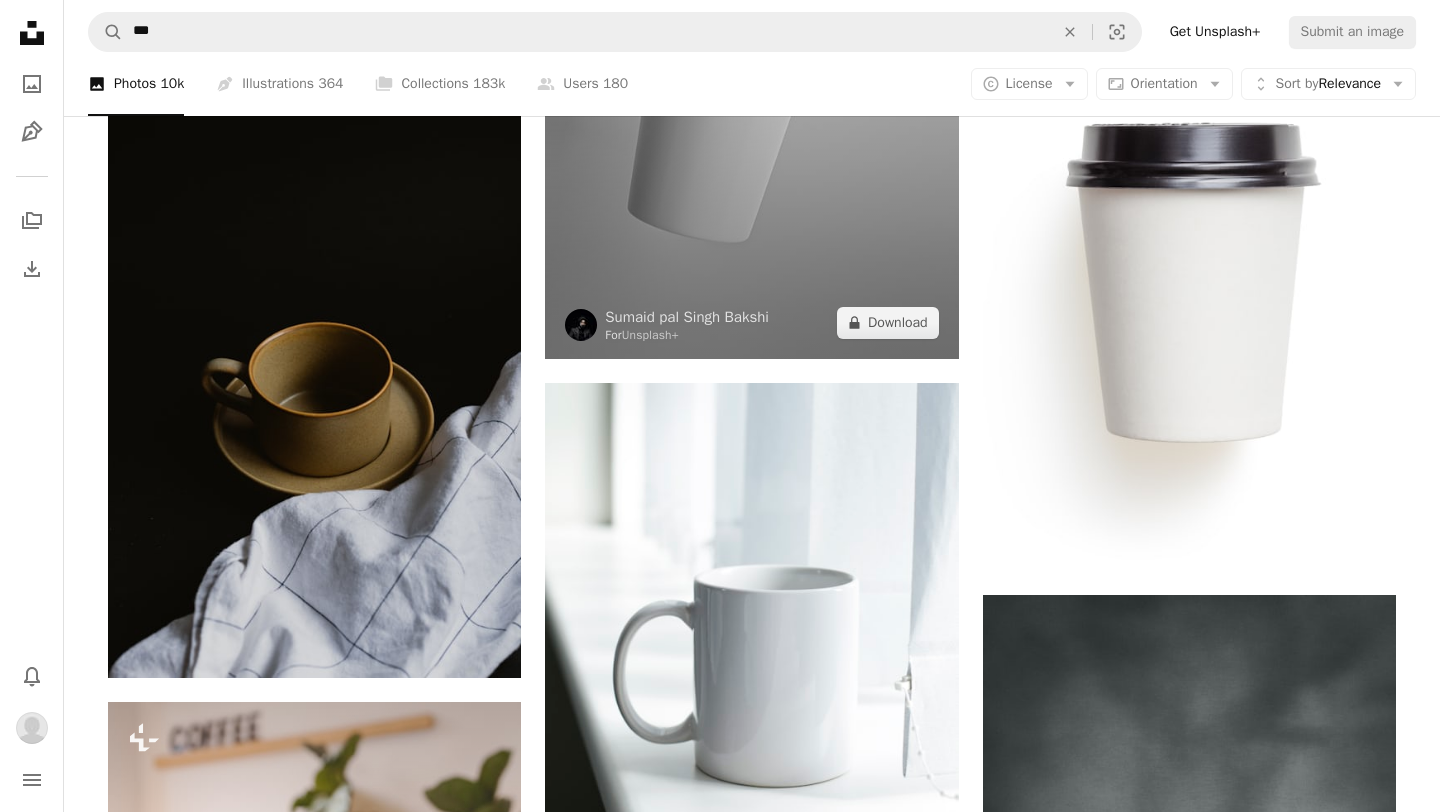 scroll, scrollTop: 1042, scrollLeft: 0, axis: vertical 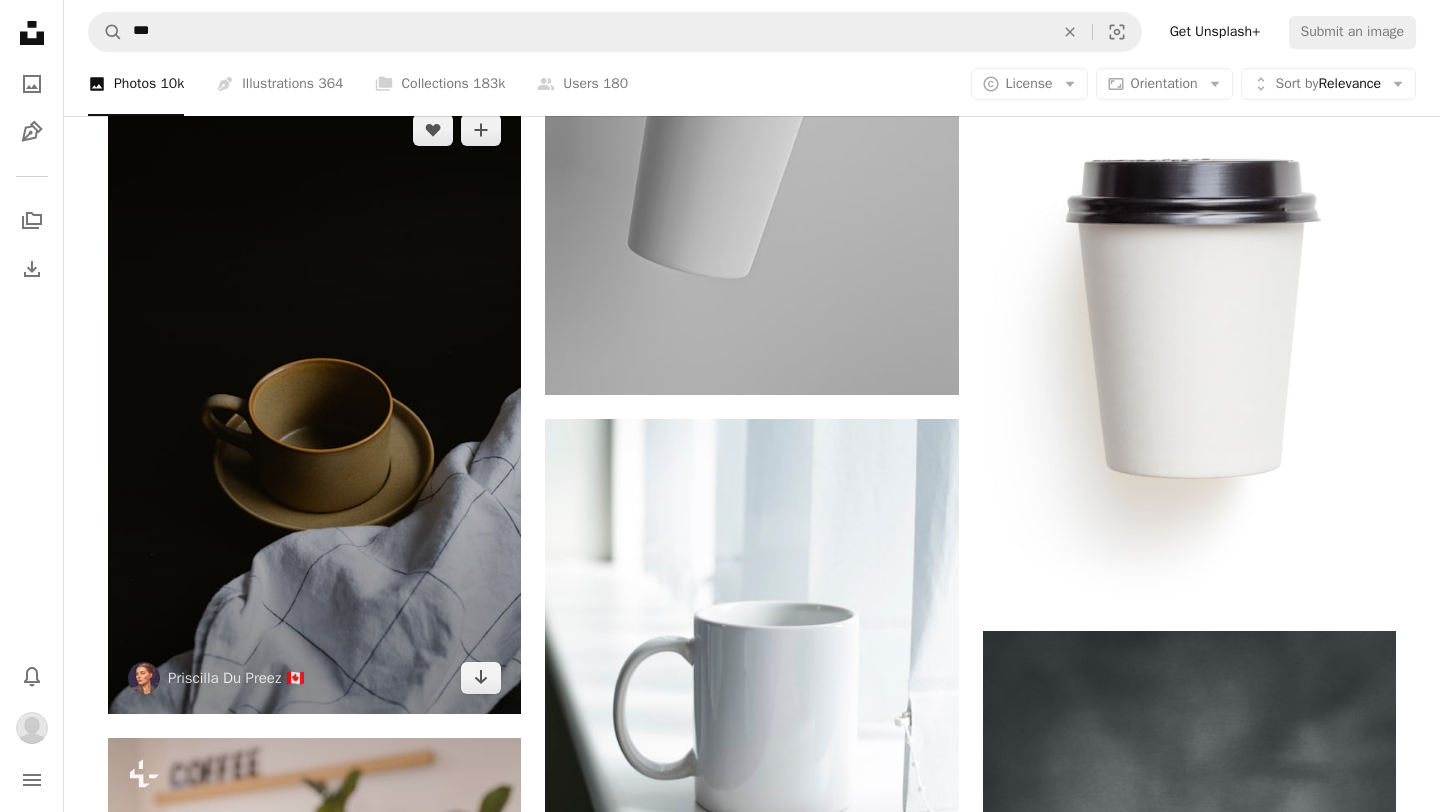 click at bounding box center (314, 404) 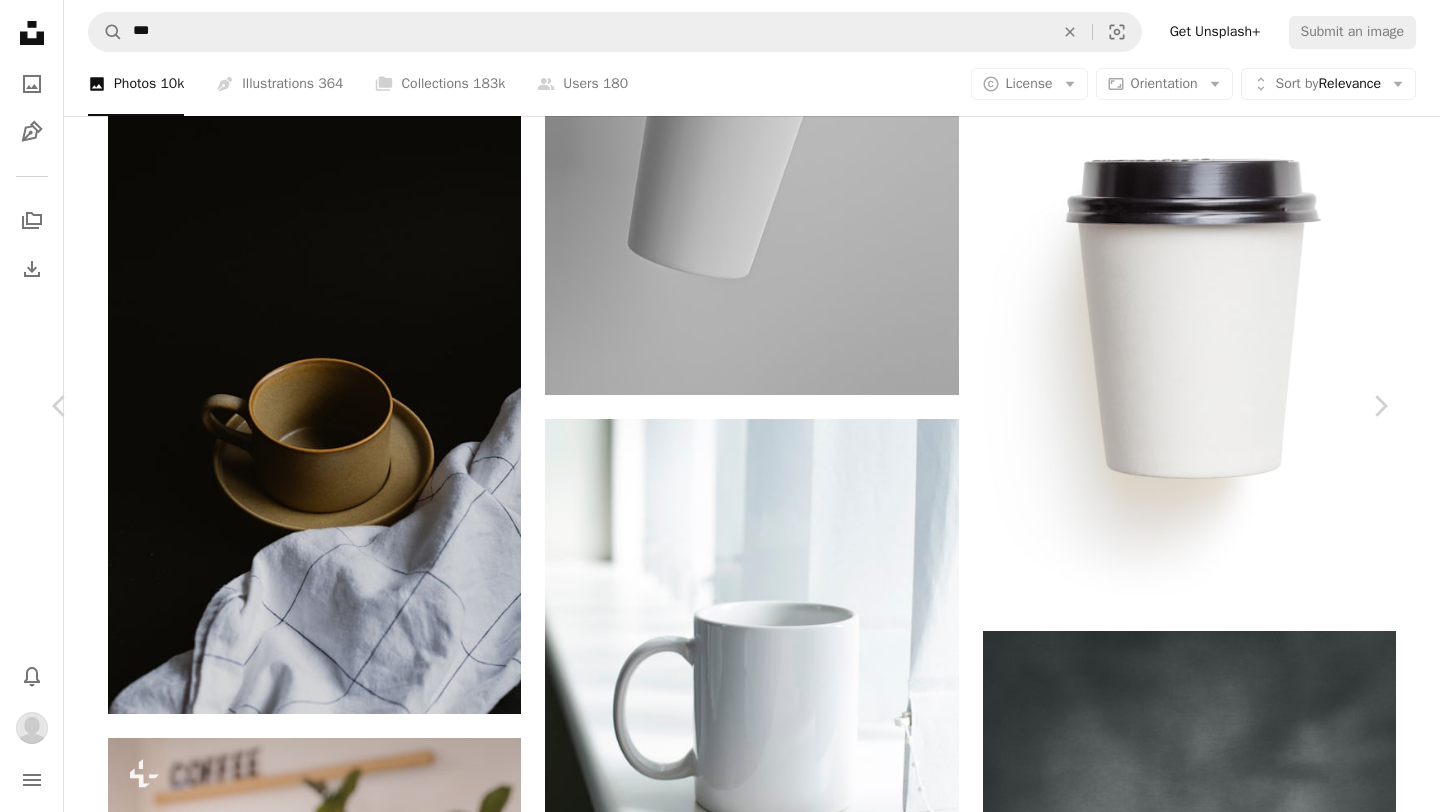 click on "Download" at bounding box center (1205, 4013) 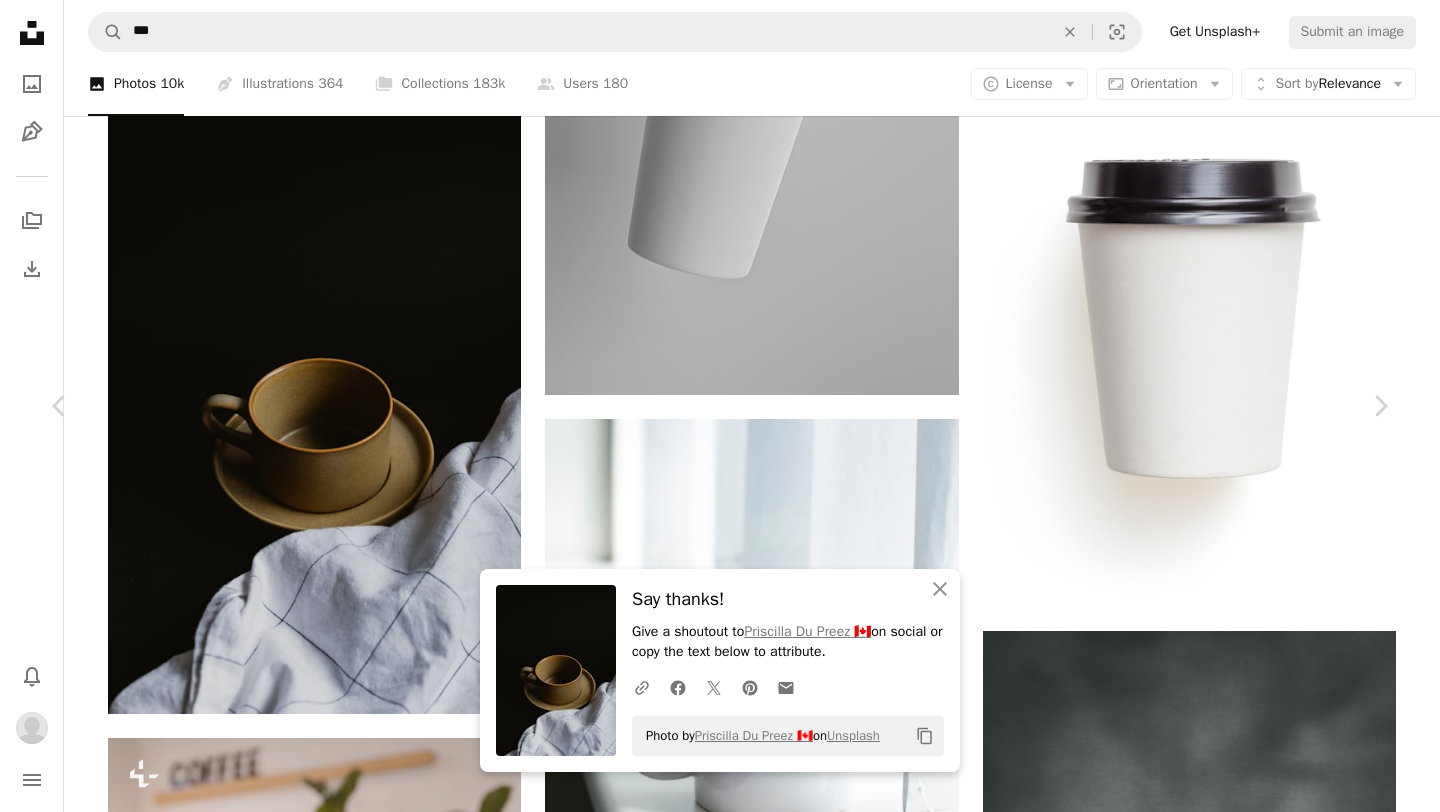 click on "An X shape Chevron left Chevron right An X shape Close Say thanks! Give a shoutout to  Priscilla Du Preez 🇨🇦  on social or copy the text below to attribute. A URL sharing icon (chains) Facebook icon X (formerly Twitter) icon Pinterest icon An envelope Photo by  Priscilla Du Preez 🇨🇦  on  Unsplash
Copy content Priscilla Du Preez 🇨🇦 priscilladupreez A heart A plus sign Download Chevron down Zoom in Views 3,803,491 Downloads 21,028 Featured in Photos ,  Food & Drink ,  Architecture & Interiors A forward-right arrow Share Info icon Info More Actions Calendar outlined Published on  [DATE], [YEAR] Camera Canon, EOS 6D Safety Free to use under the  Unsplash License background texture coffee house home design simple pottery cup simple wallpaper cloth simple background decor linen indoors negative space artisan copy space room for text green Browse premium related images on iStock  |  Save 20% with code UNSPLASH20 View more on iStock  ↗ Related images A heart A plus sign Nong A heart Prajna" at bounding box center (720, 4372) 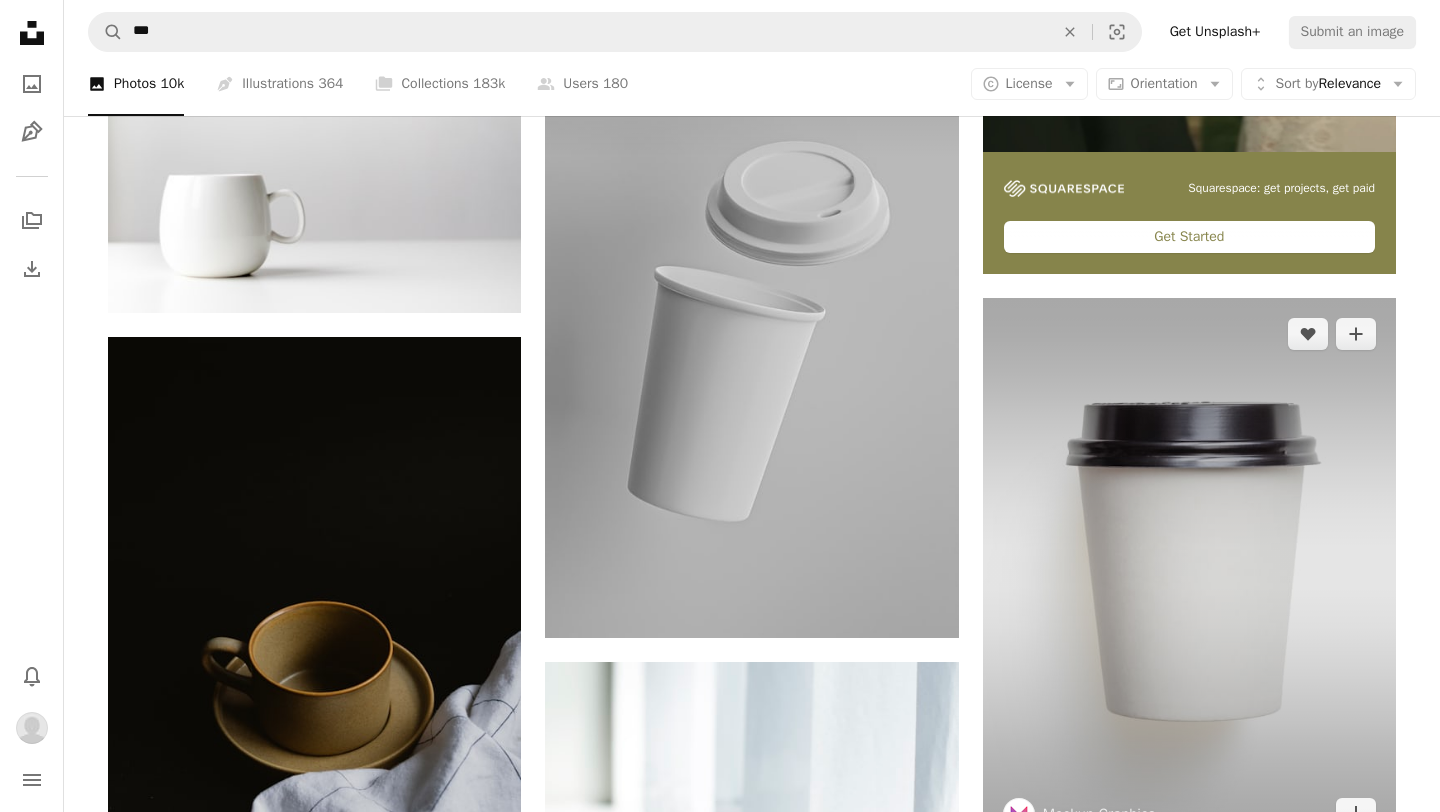 scroll, scrollTop: 878, scrollLeft: 0, axis: vertical 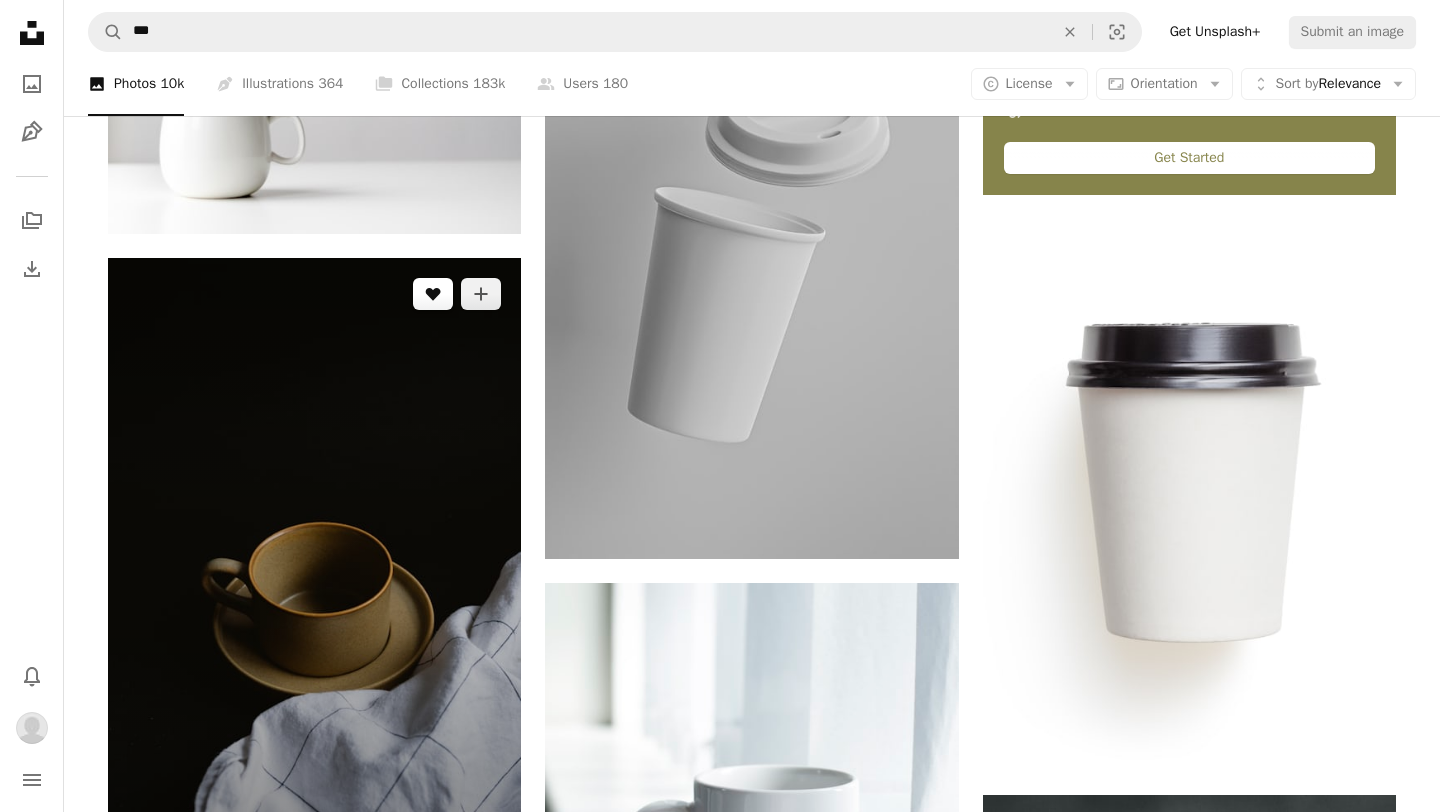 click 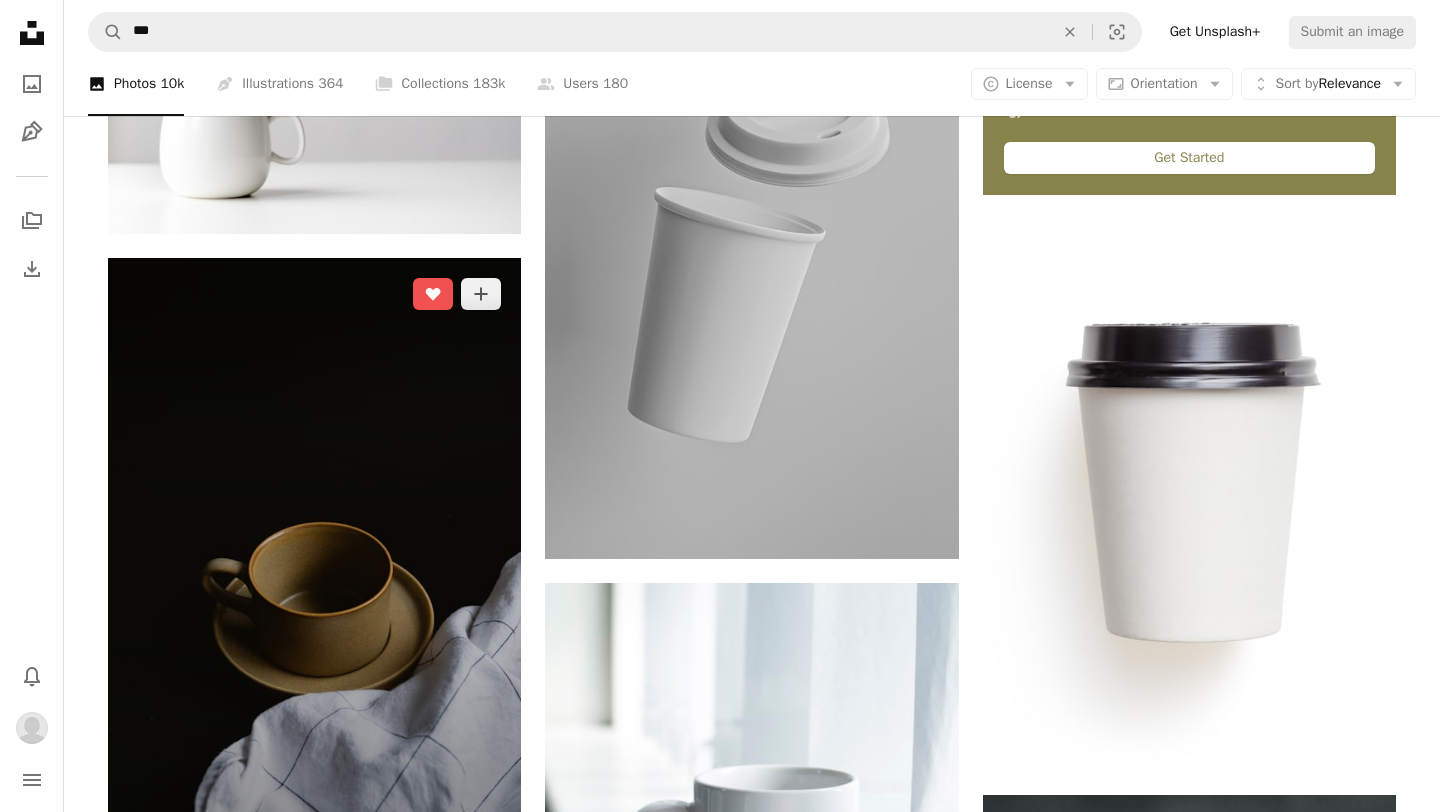 click at bounding box center [314, 568] 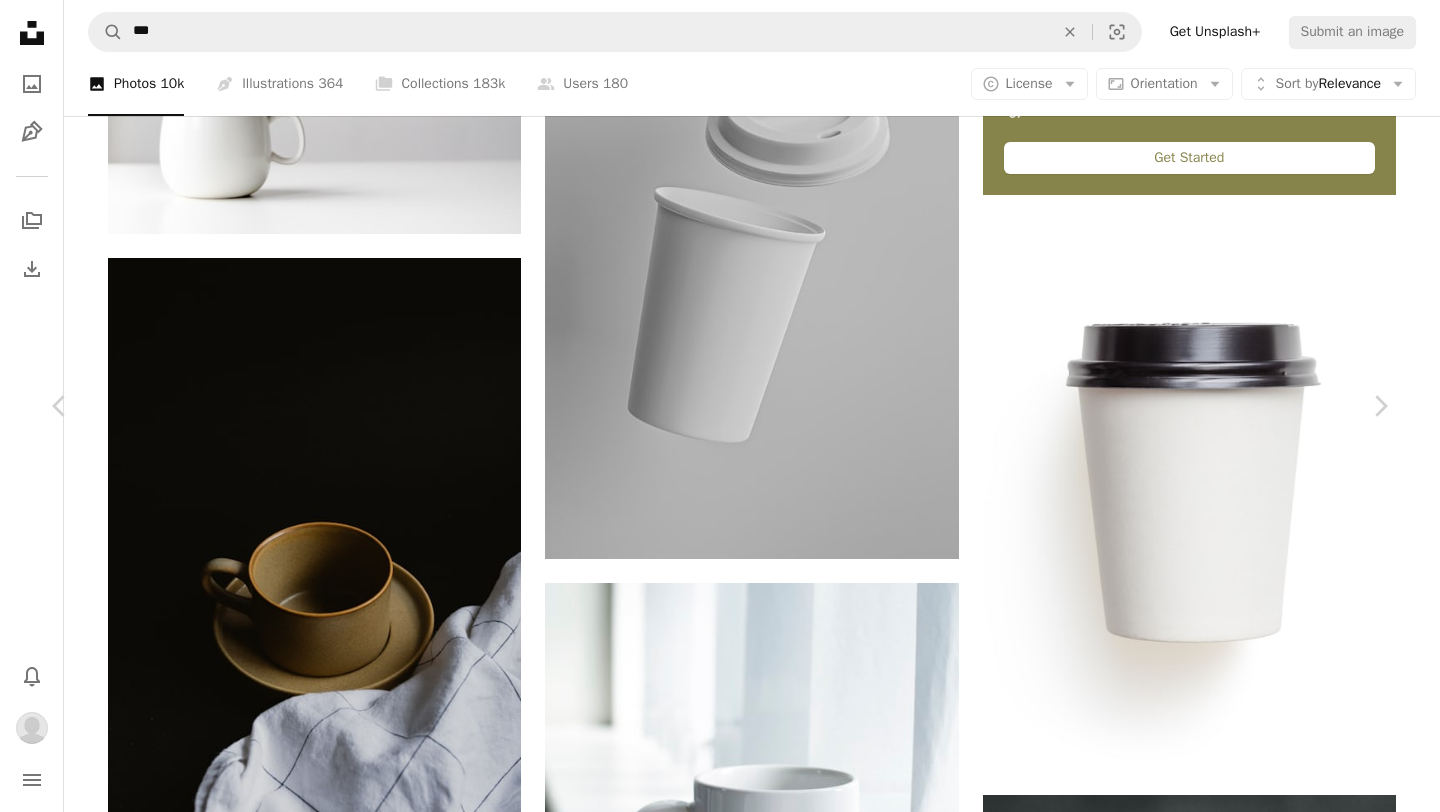 scroll, scrollTop: 6686, scrollLeft: 0, axis: vertical 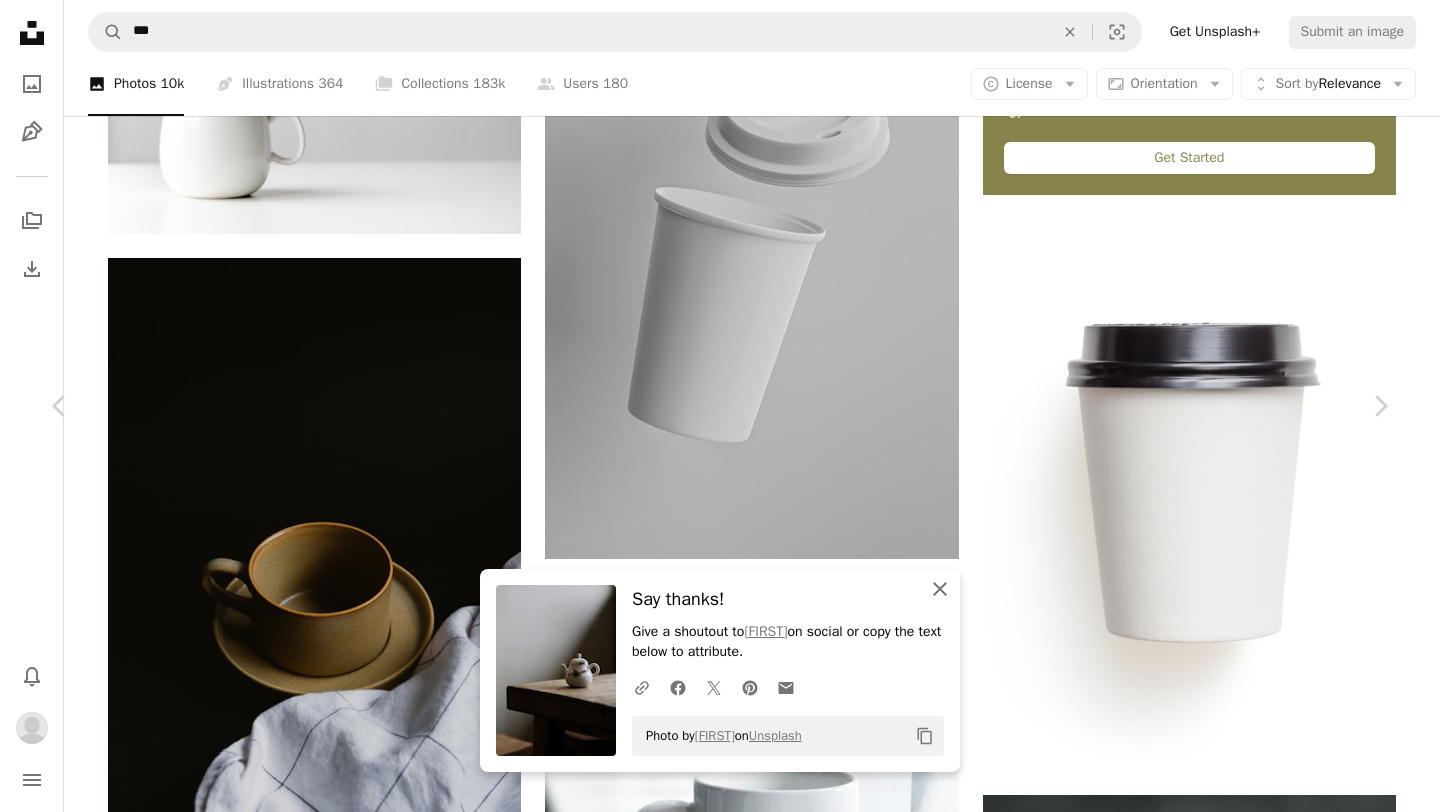 click on "An X shape" 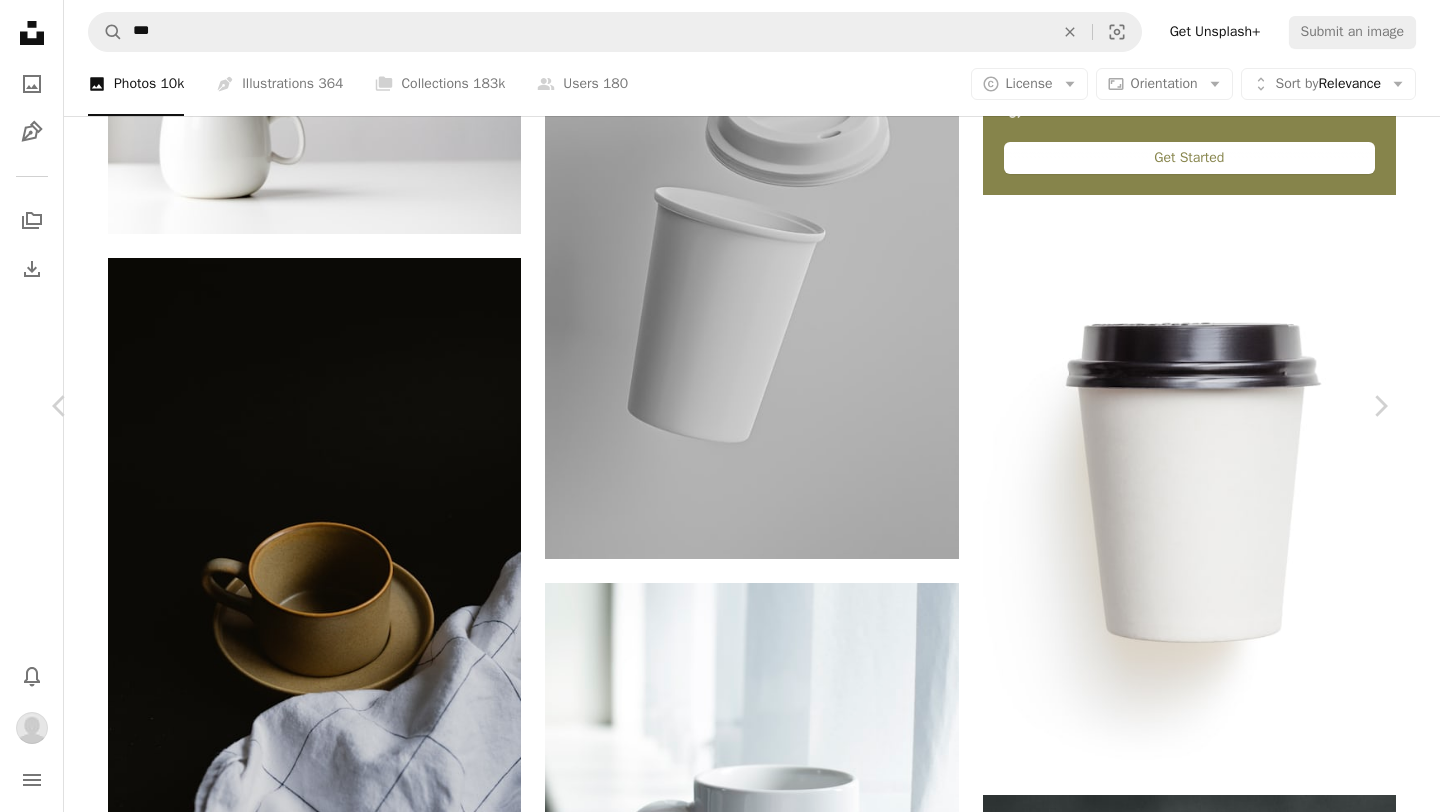 click on "An X shape Chevron left Chevron right zheng jinbo yiping A heart A plus sign Download Chevron down Zoom in Views 357,396 Downloads 1,536 Featured in Photos A forward-right arrow Share Info icon Info More Actions Calendar outlined Published on  [DATE], [YEAR] Camera Canon, EOS 5D Mark IV Safety Free to use under the  Unsplash License grey furniture table pottery pot teapot Browse premium related images on iStock  |  Save 20% with code UNSPLASH20 View more on iStock  ↗ Related images A heart A plus sign Manki Kim Arrow pointing down Plus sign for Unsplash+ A heart A plus sign Blake Cheek For  Unsplash+ A lock Download Plus sign for Unsplash+ A heart A plus sign Mathilde Langevin For  Unsplash+ A lock Download A heart A plus sign 五玄土 ORIENTO Arrow pointing down Plus sign for Unsplash+ A heart A plus sign Yunus Tuğ For  Unsplash+ A lock Download A heart A plus sign Amirhossein Soltani Available for hire For" at bounding box center (720, 8220) 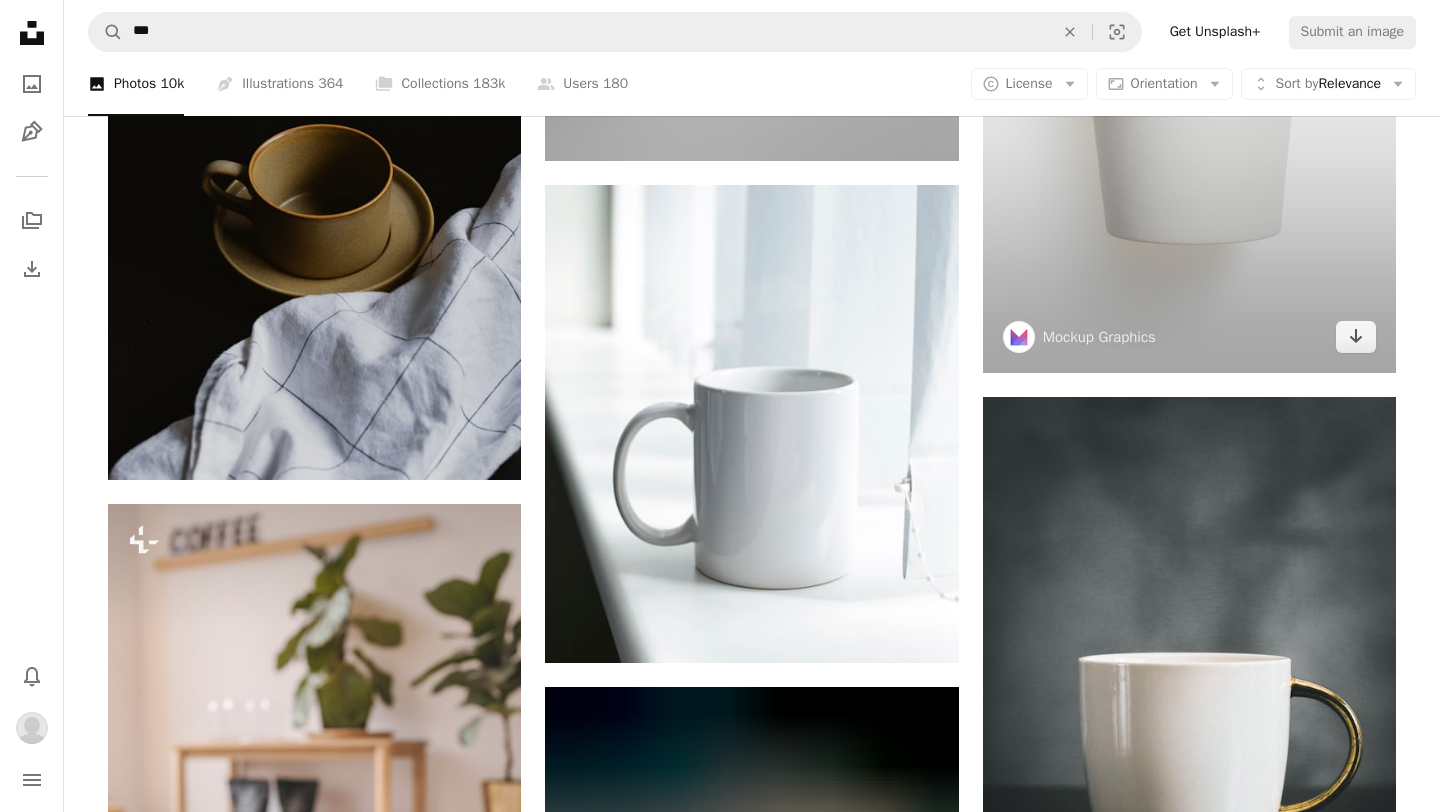 scroll, scrollTop: 940, scrollLeft: 0, axis: vertical 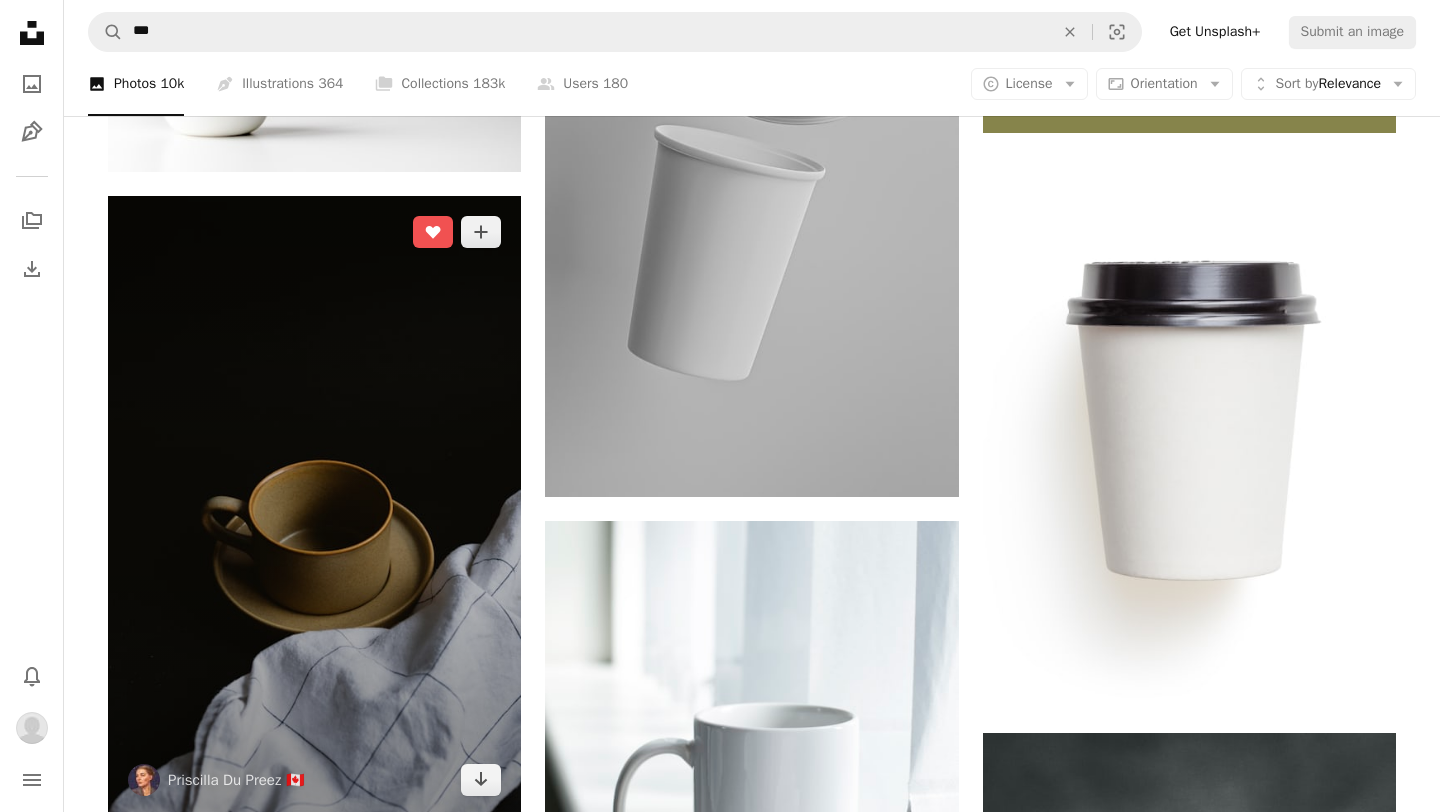 click at bounding box center (314, 506) 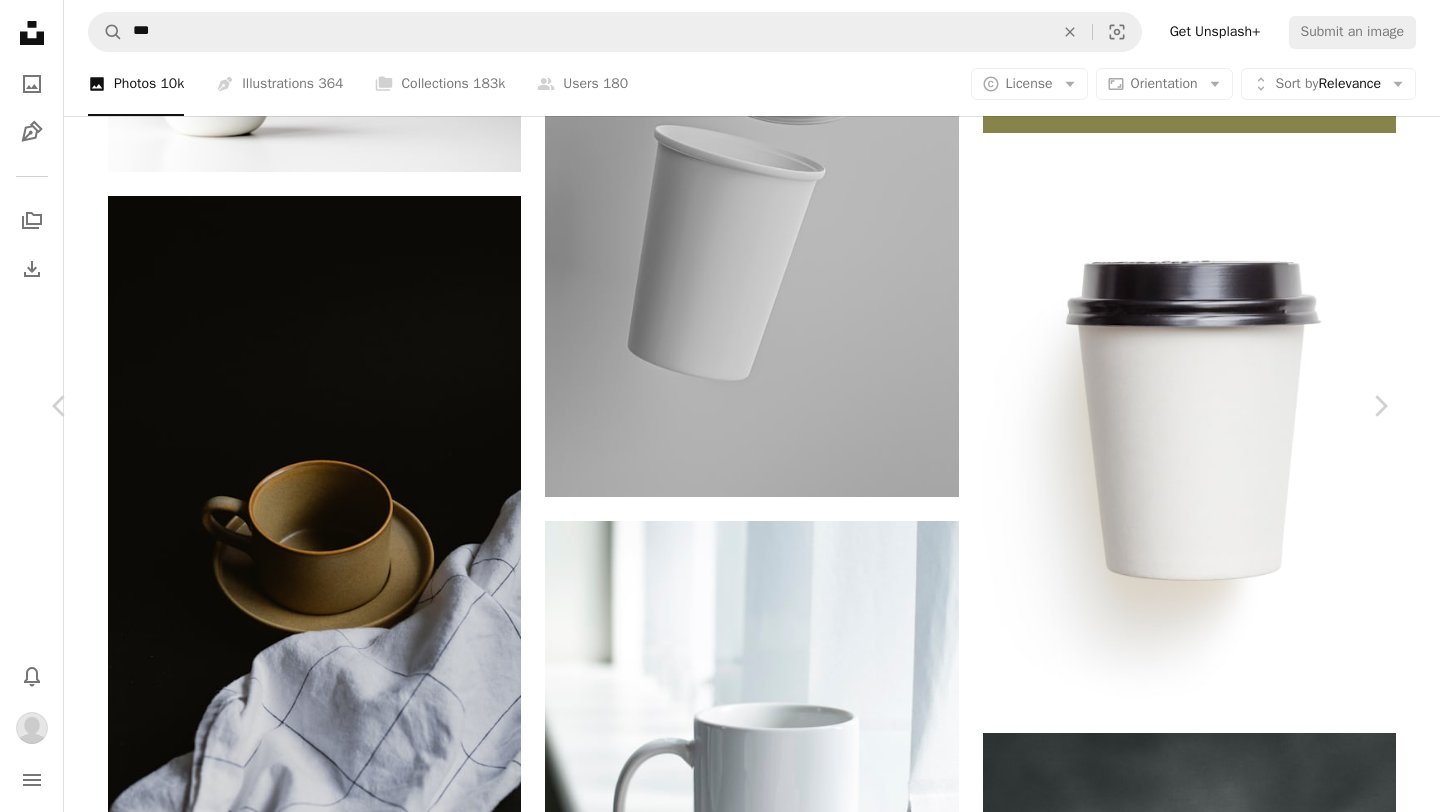 scroll, scrollTop: 8903, scrollLeft: 0, axis: vertical 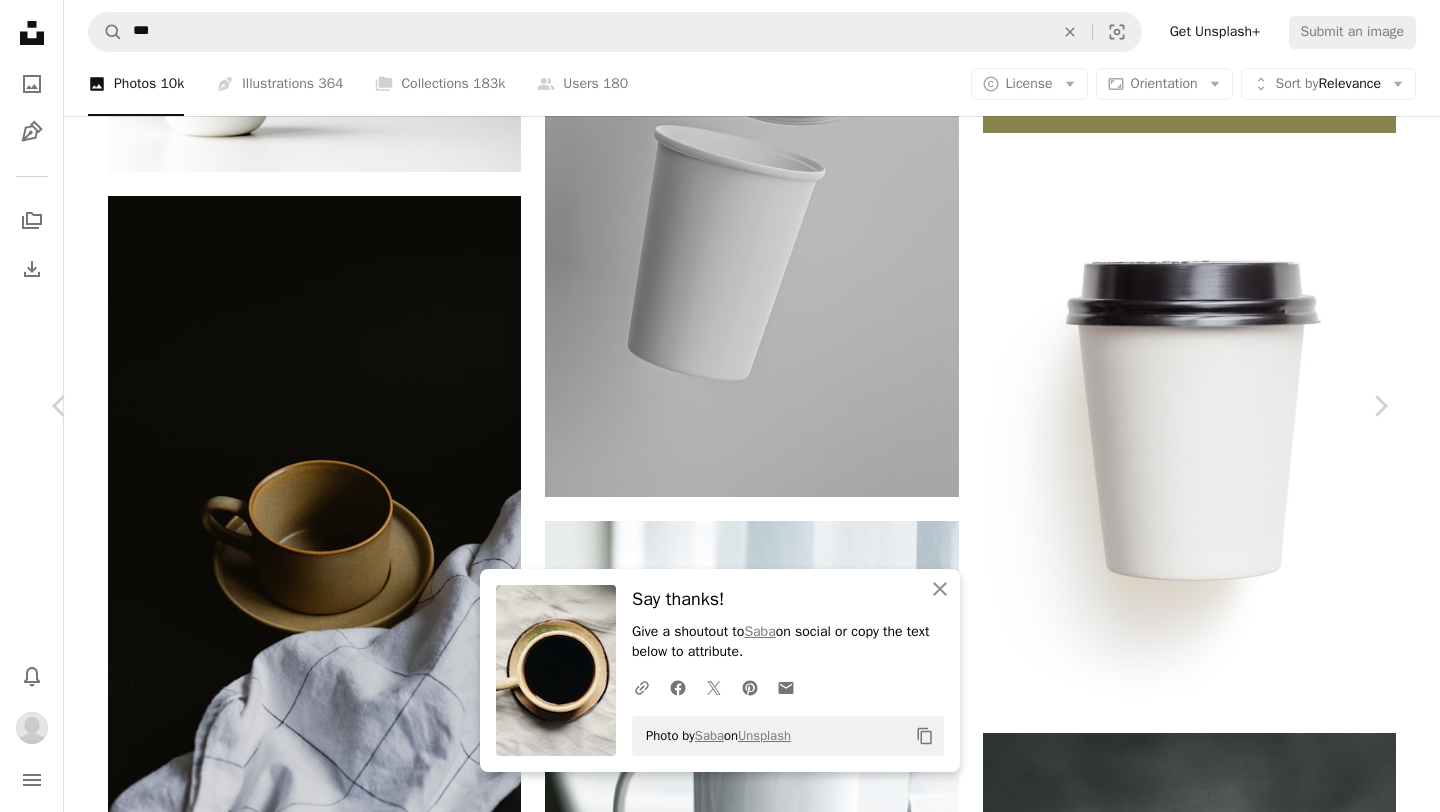 click at bounding box center (325, 14625) 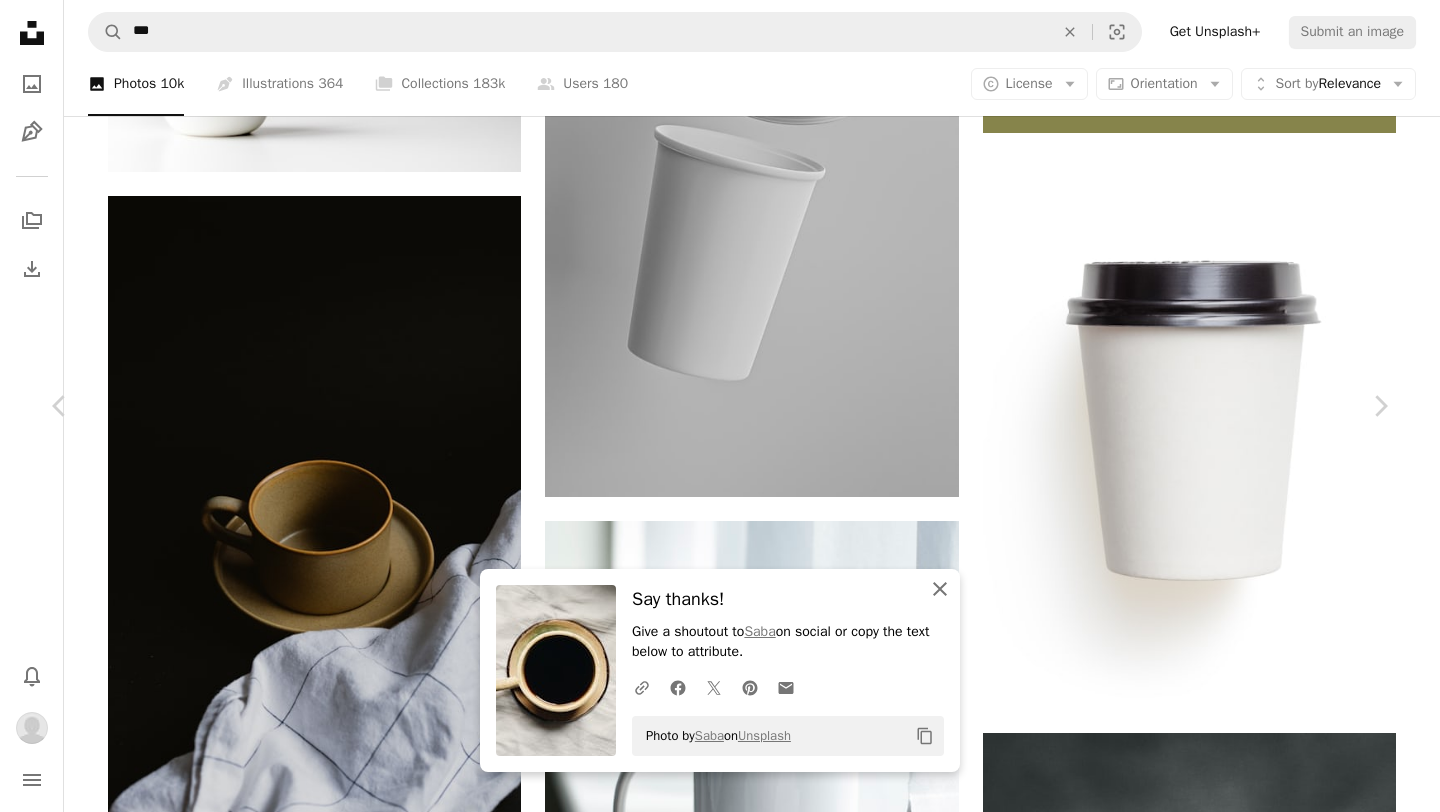 click on "An X shape" 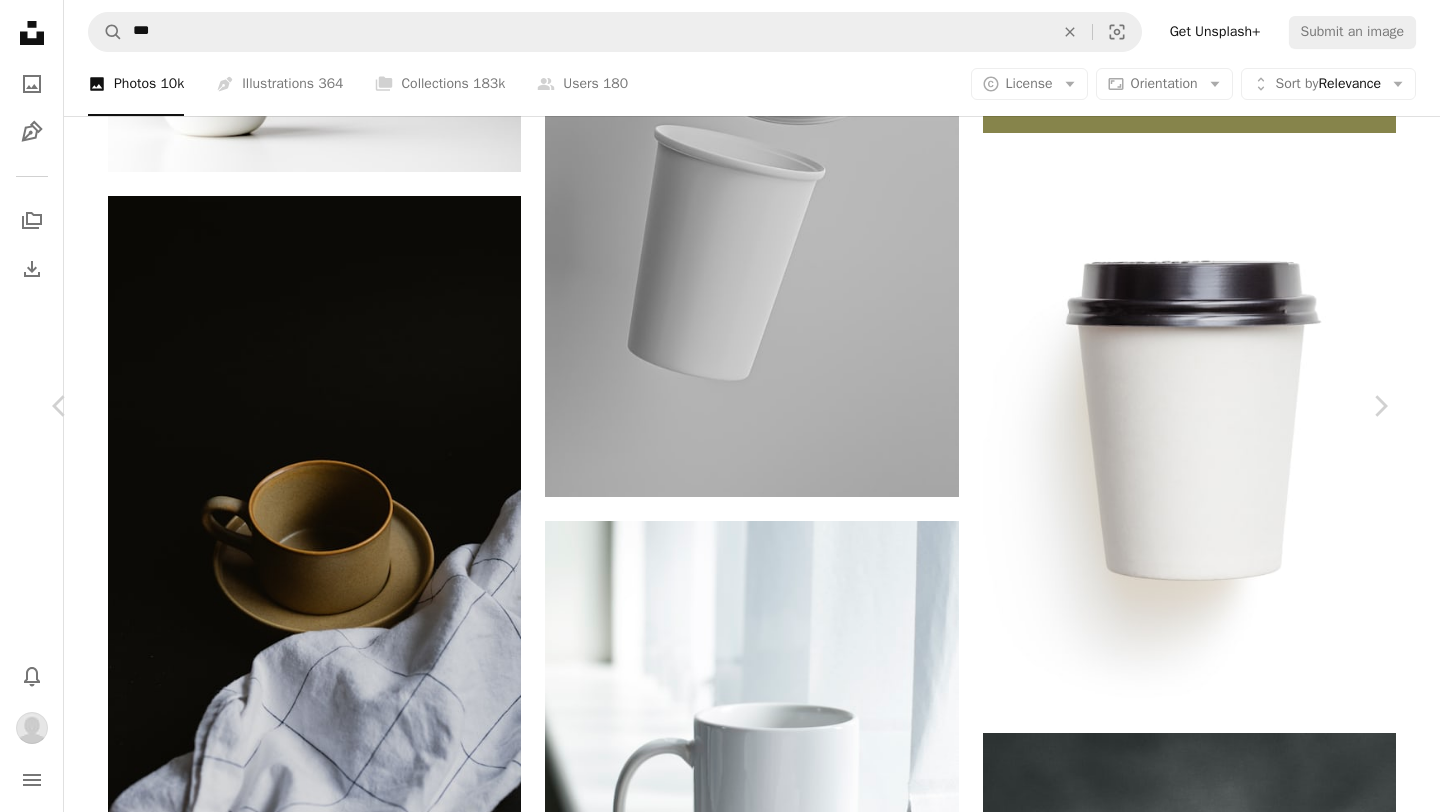 scroll, scrollTop: 5179, scrollLeft: 0, axis: vertical 